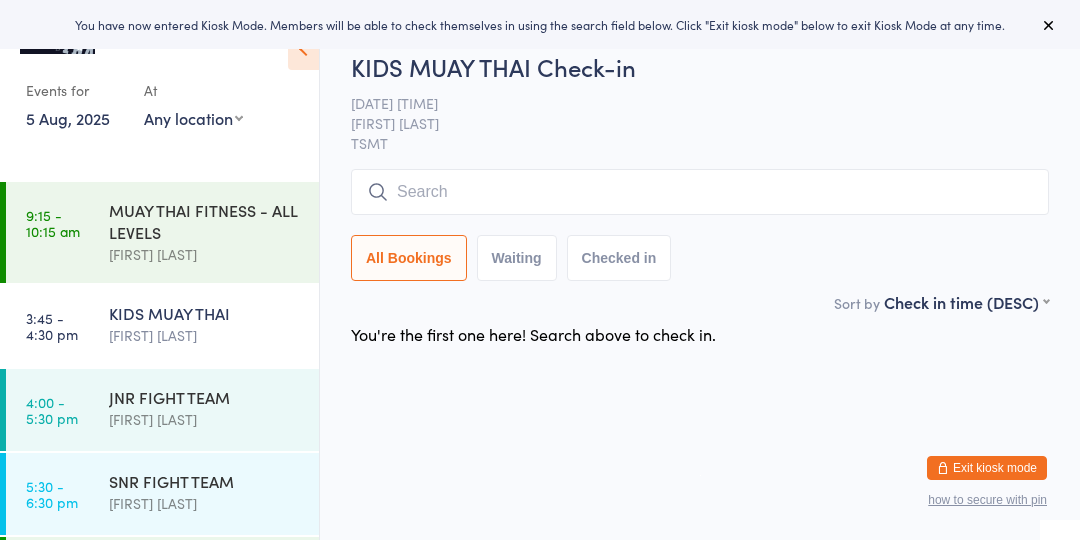 scroll, scrollTop: 0, scrollLeft: 0, axis: both 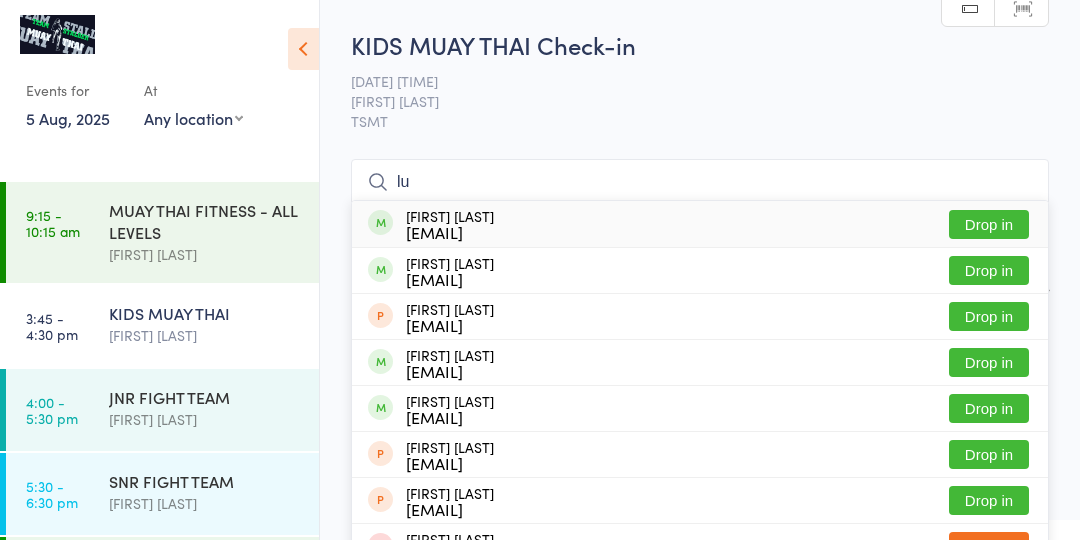 type on "lu" 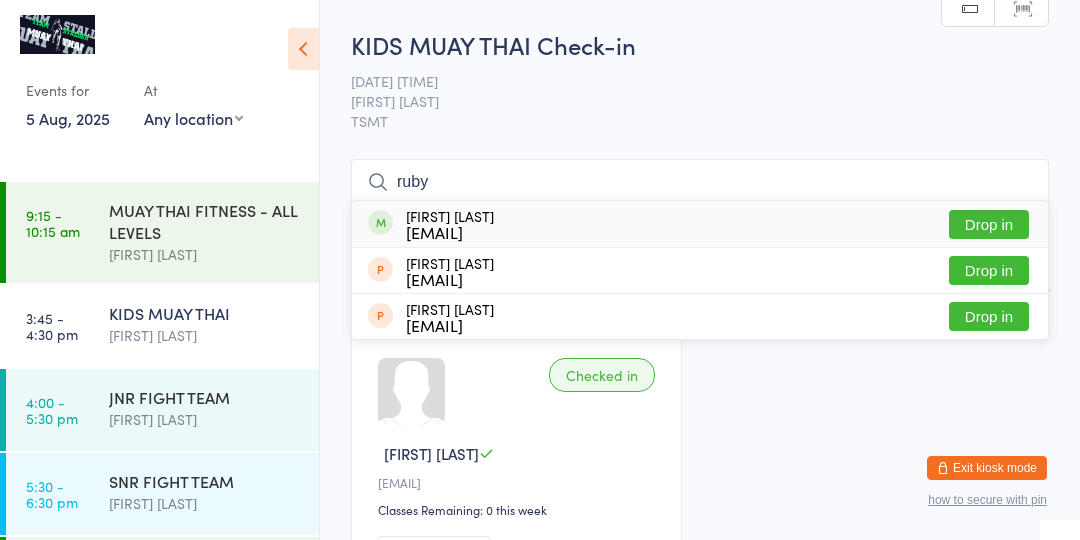 type on "ruby" 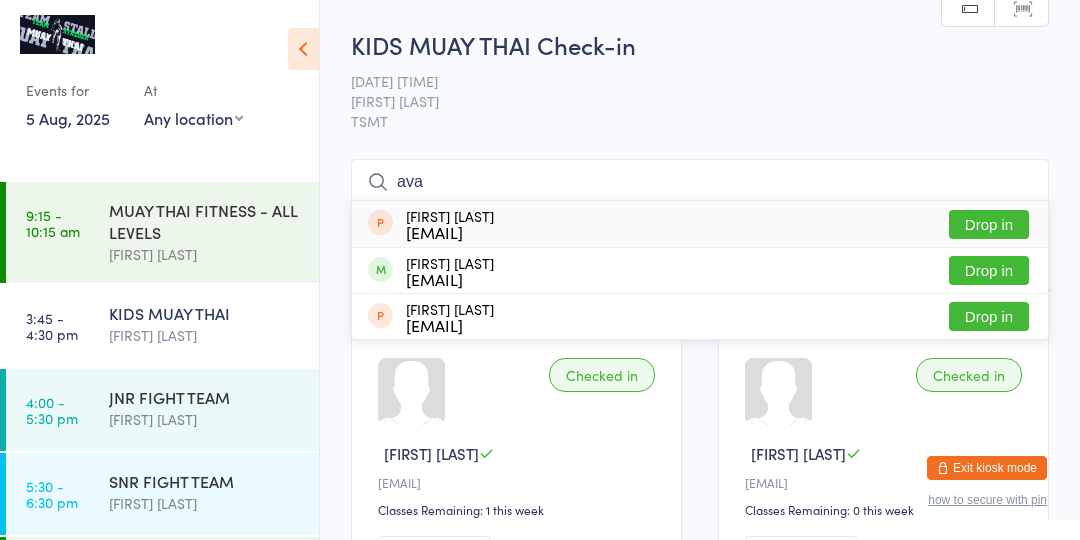 type on "ava" 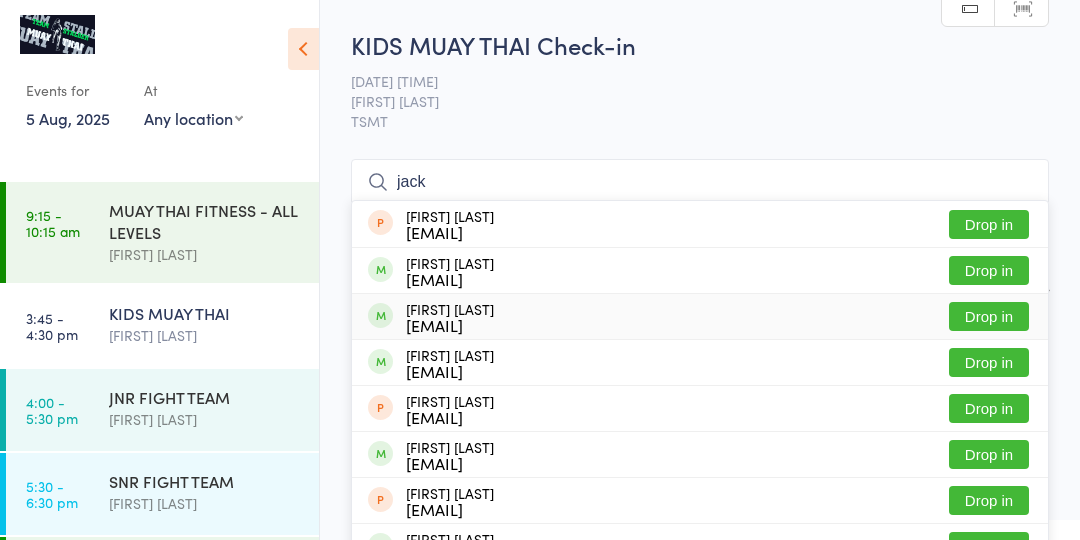 type on "jack" 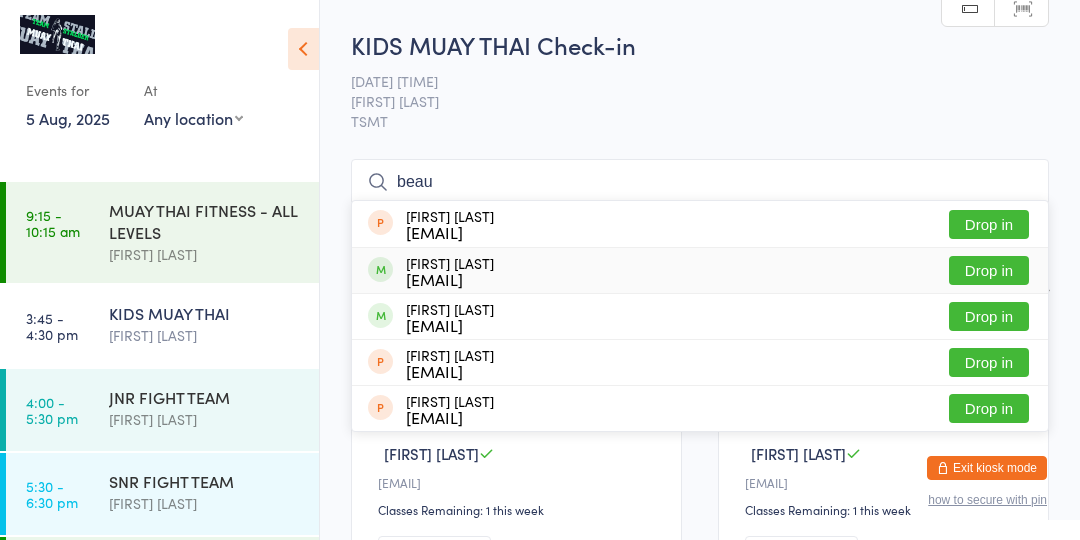 type on "beau" 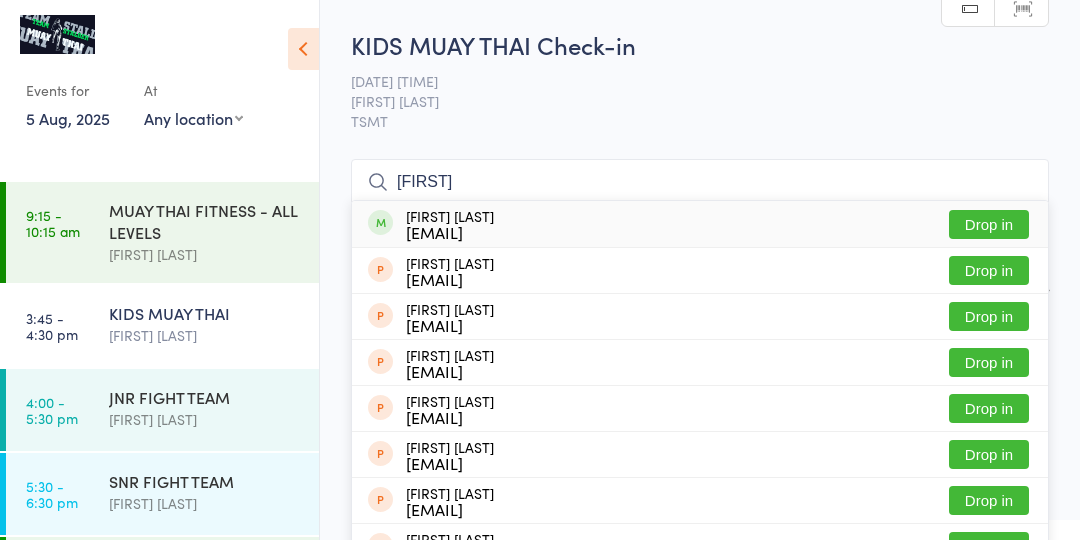 type on "[FIRST]" 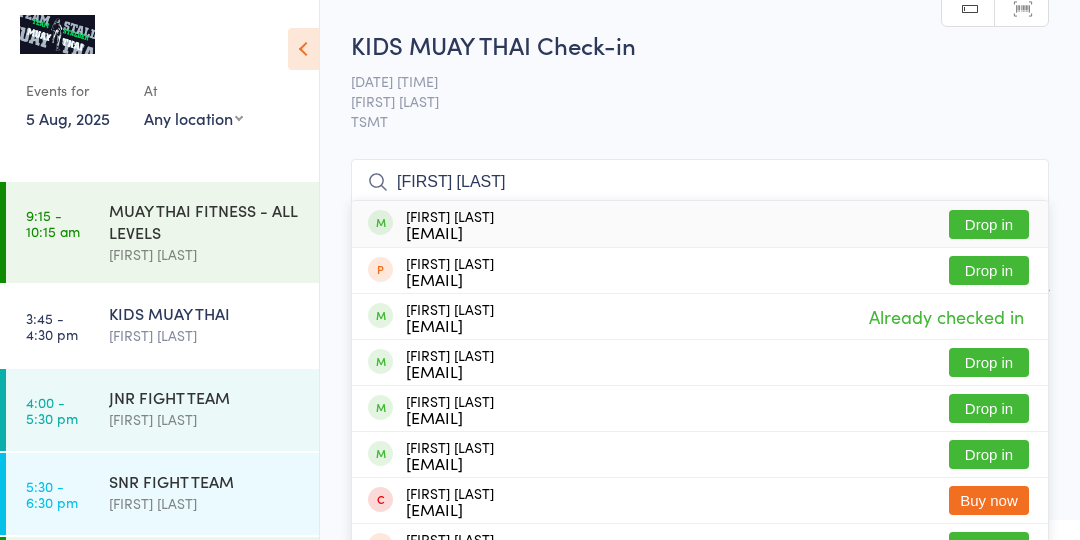 type on "[FIRST] [LAST]" 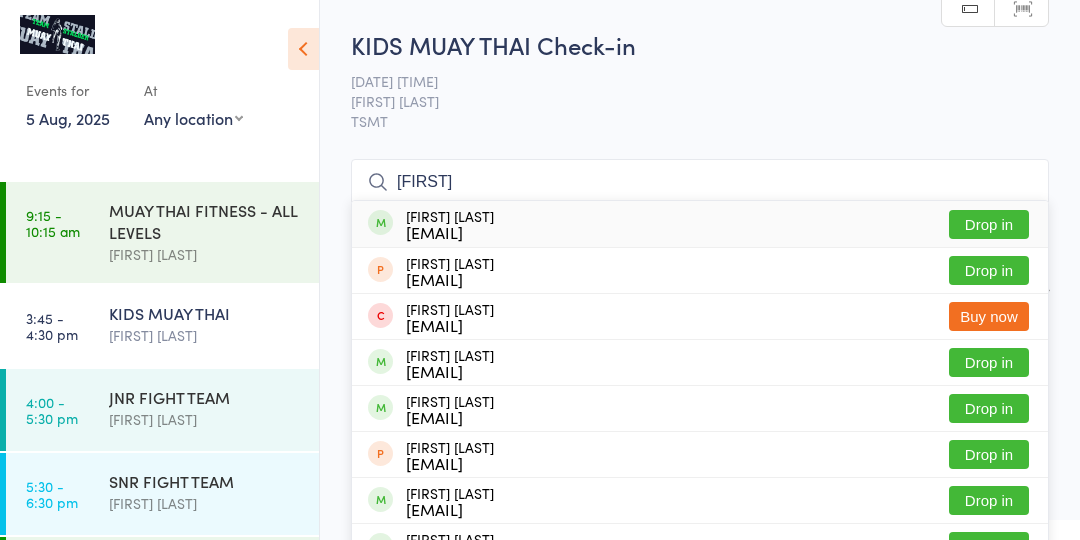type on "[FIRST]" 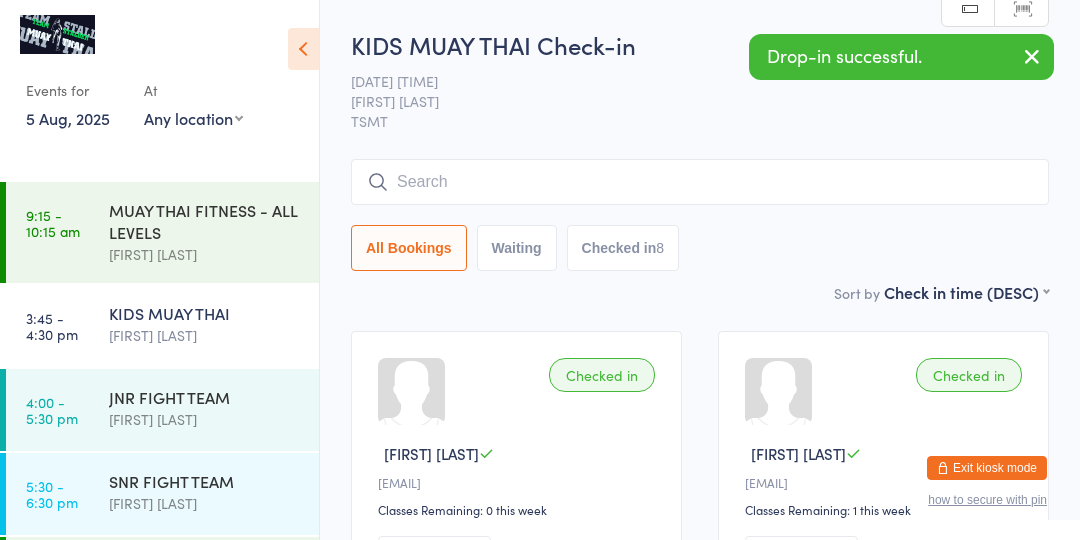 click at bounding box center (700, 182) 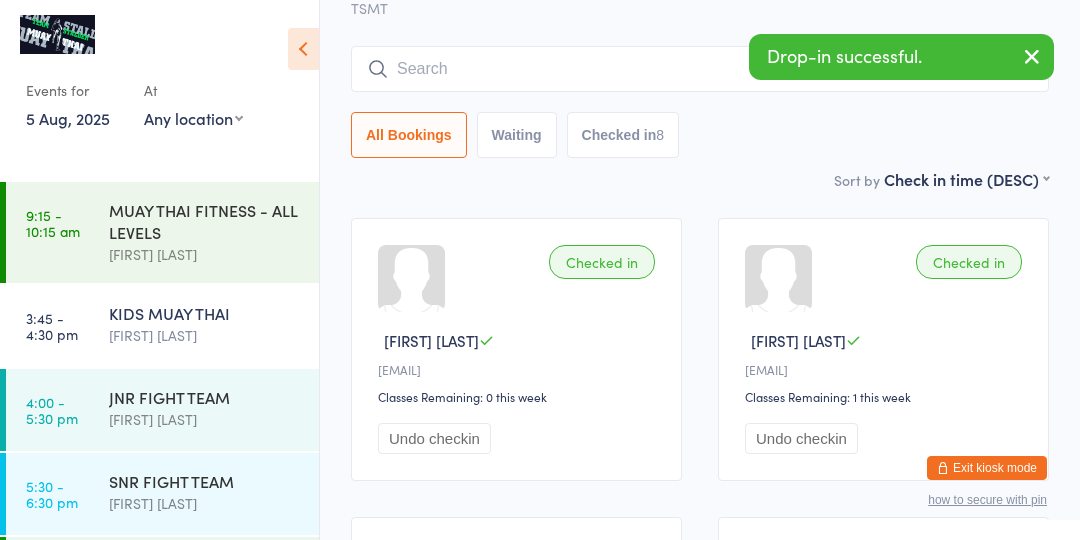 scroll, scrollTop: 159, scrollLeft: 0, axis: vertical 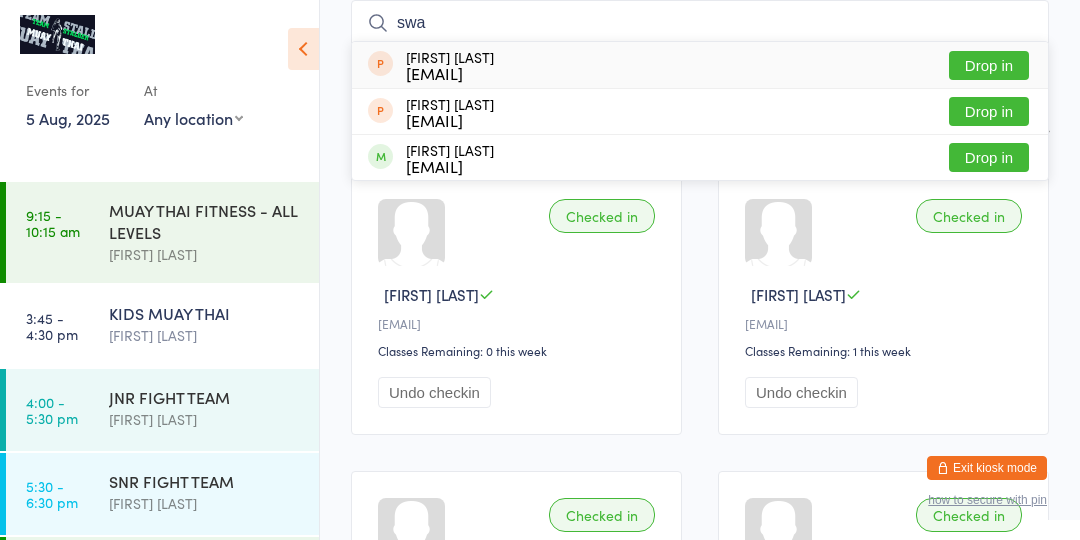 type on "swa" 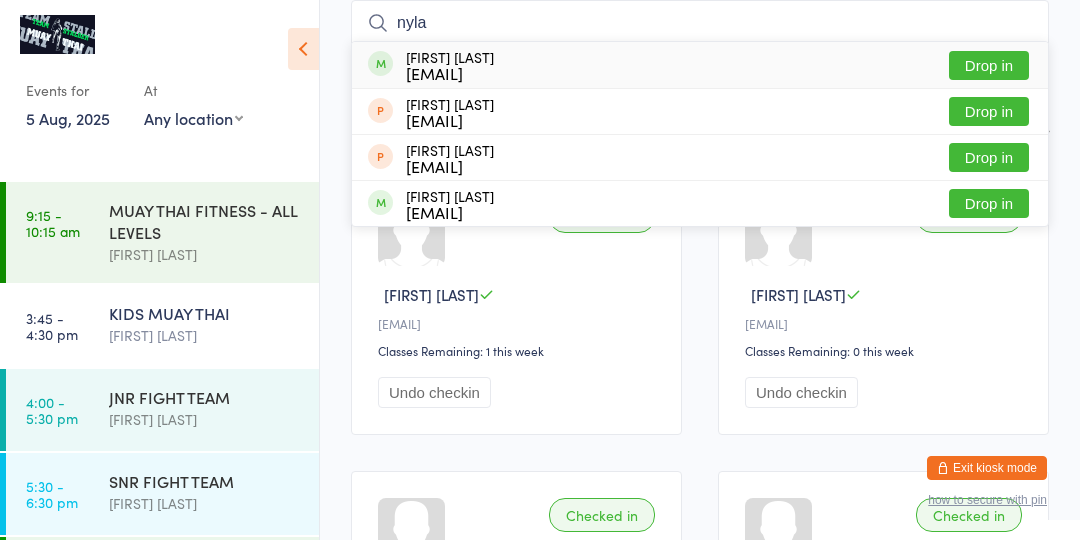 type on "nyla" 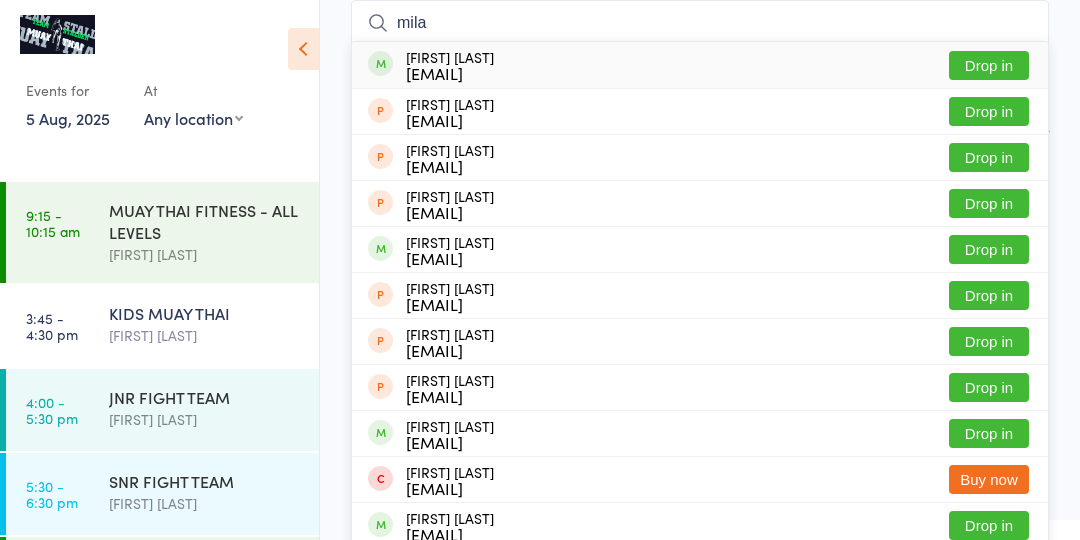 type on "mila" 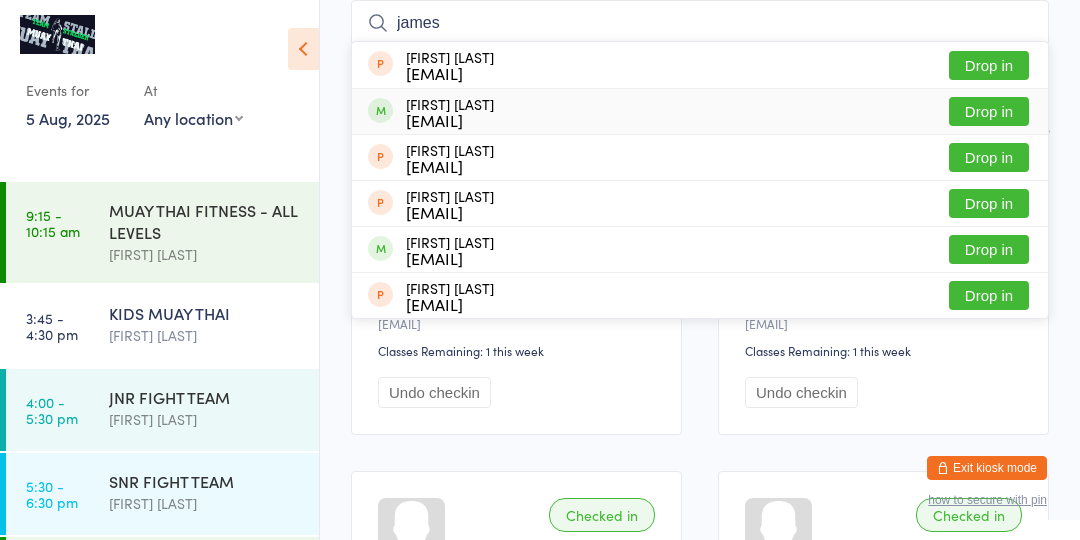 type on "james" 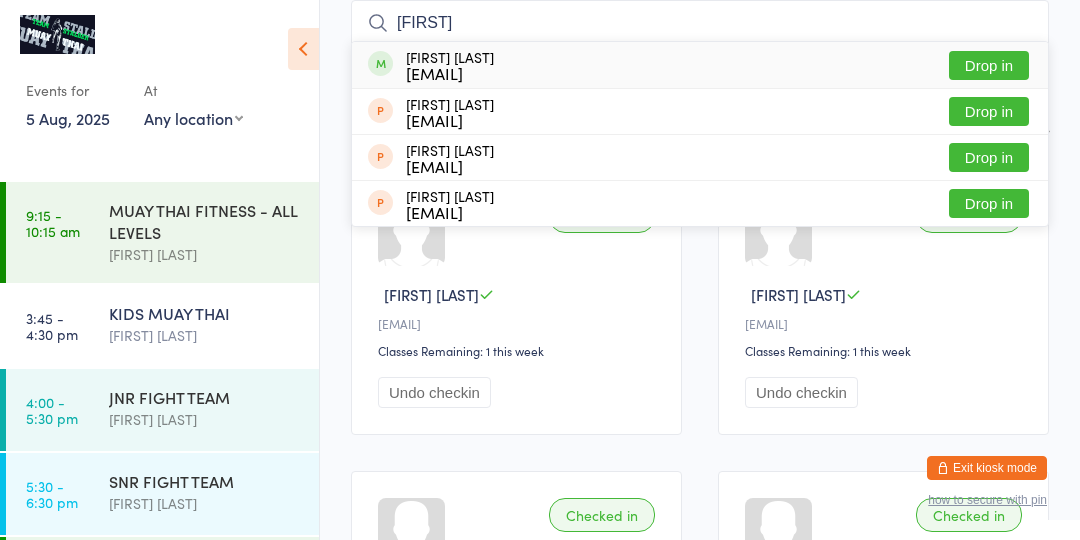 type on "[FIRST]" 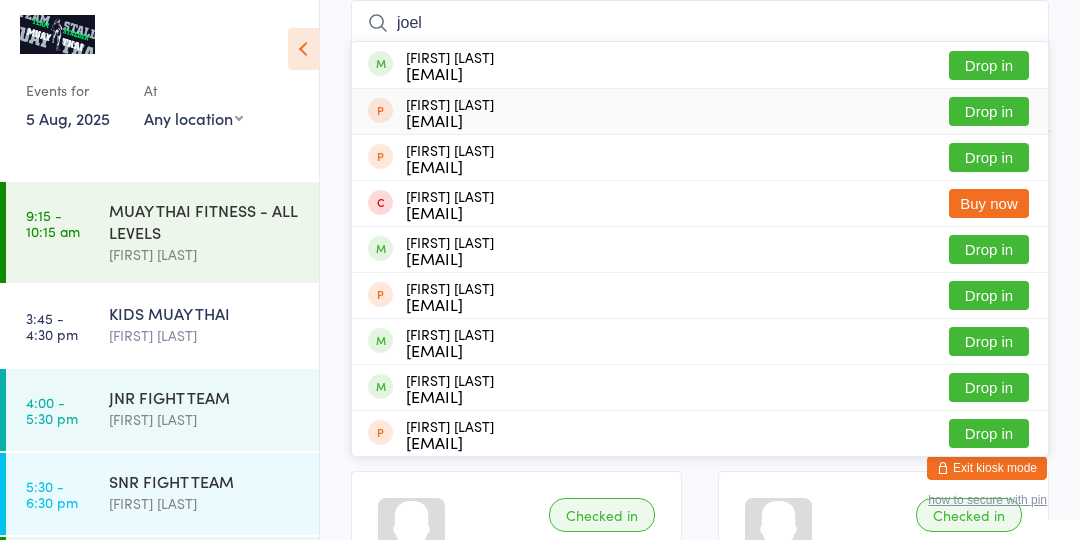 type on "joel" 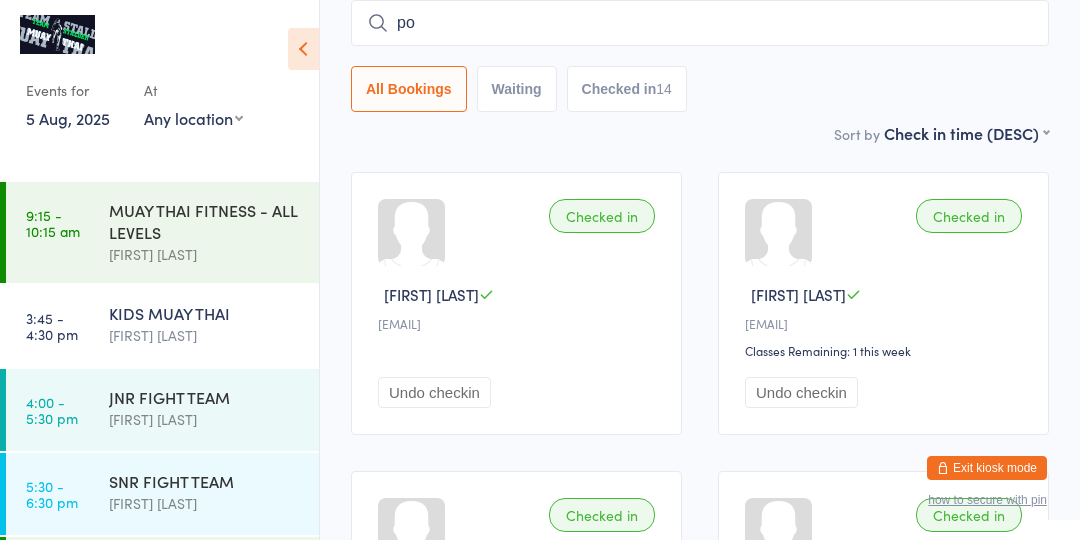 type on "p" 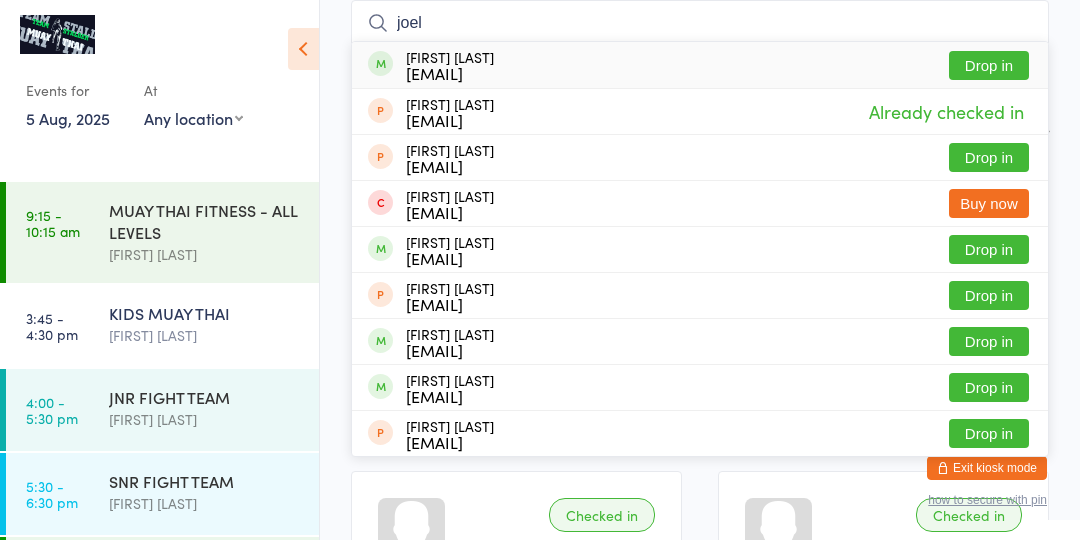 type on "joel" 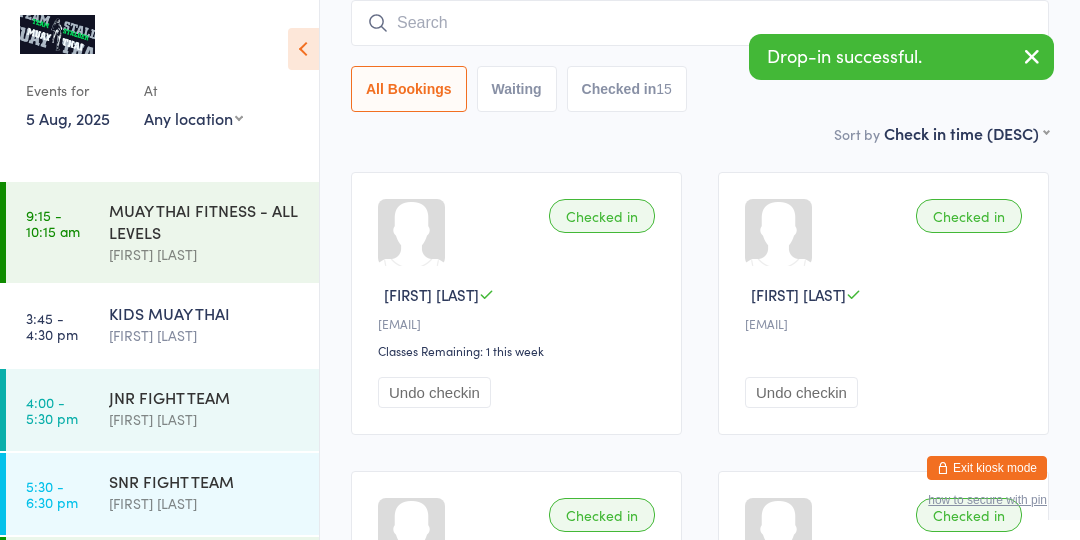 type on "5" 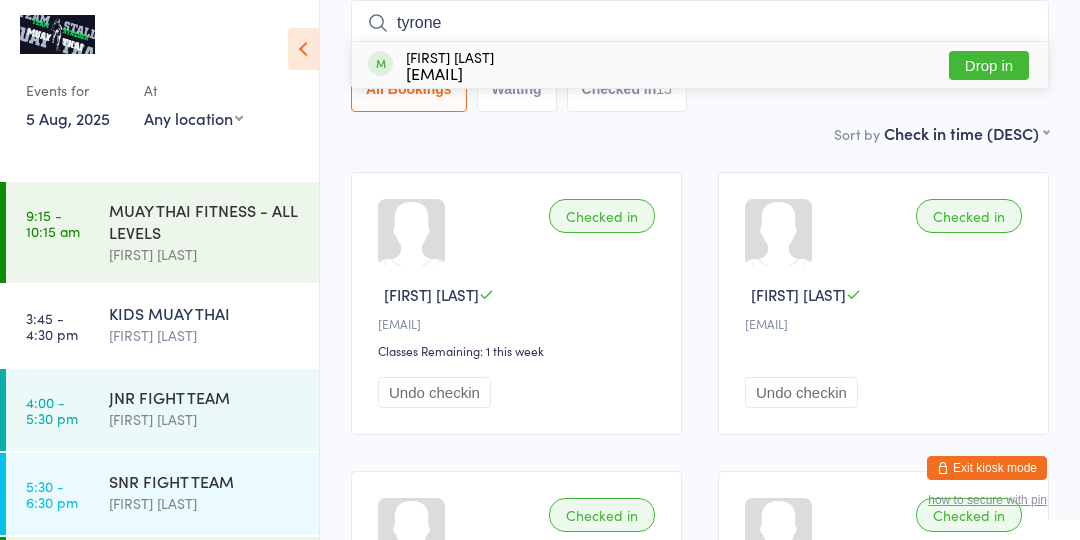 type on "tyrone" 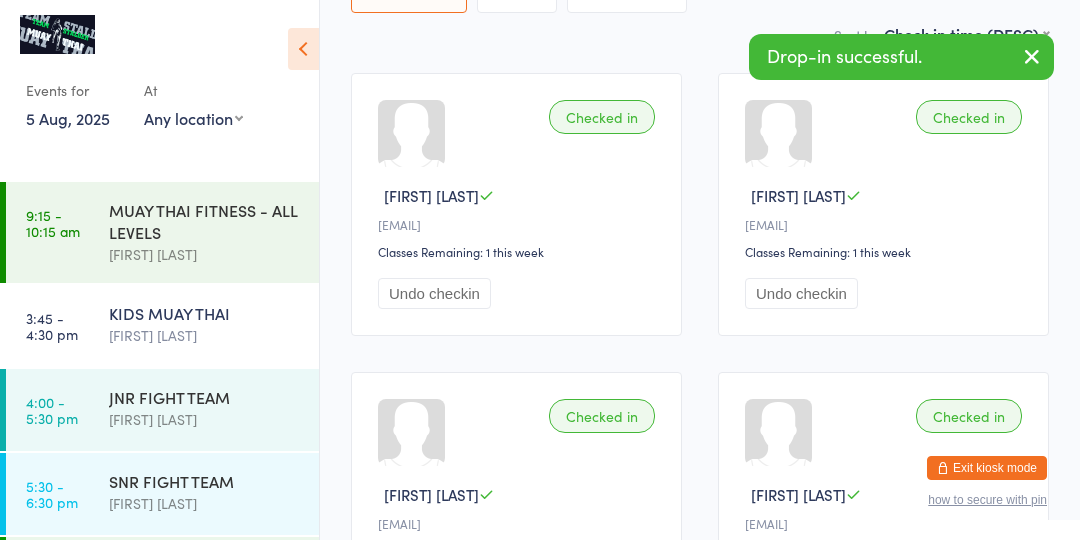 scroll, scrollTop: 262, scrollLeft: 0, axis: vertical 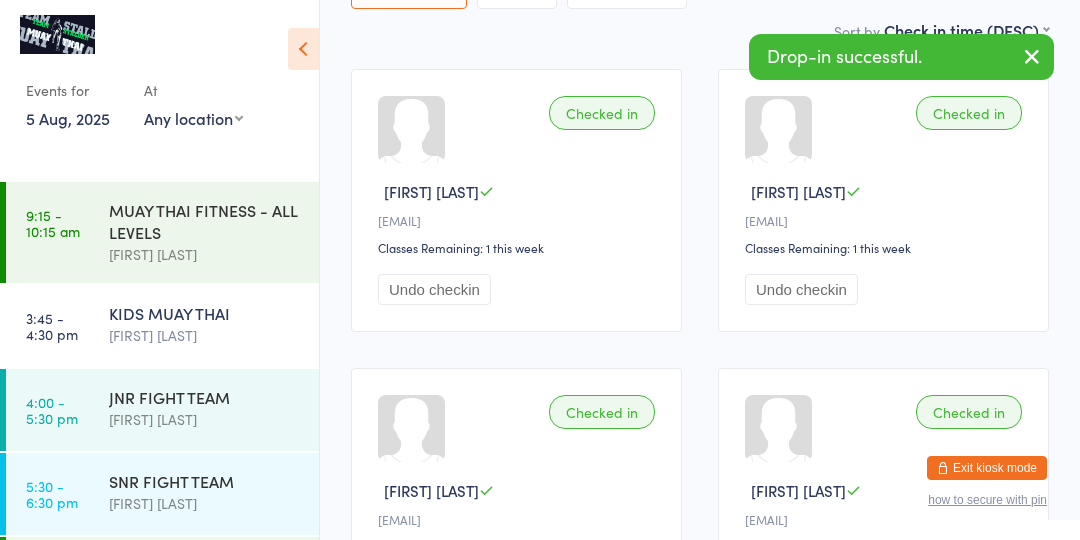 click on "Checked in" at bounding box center [602, 412] 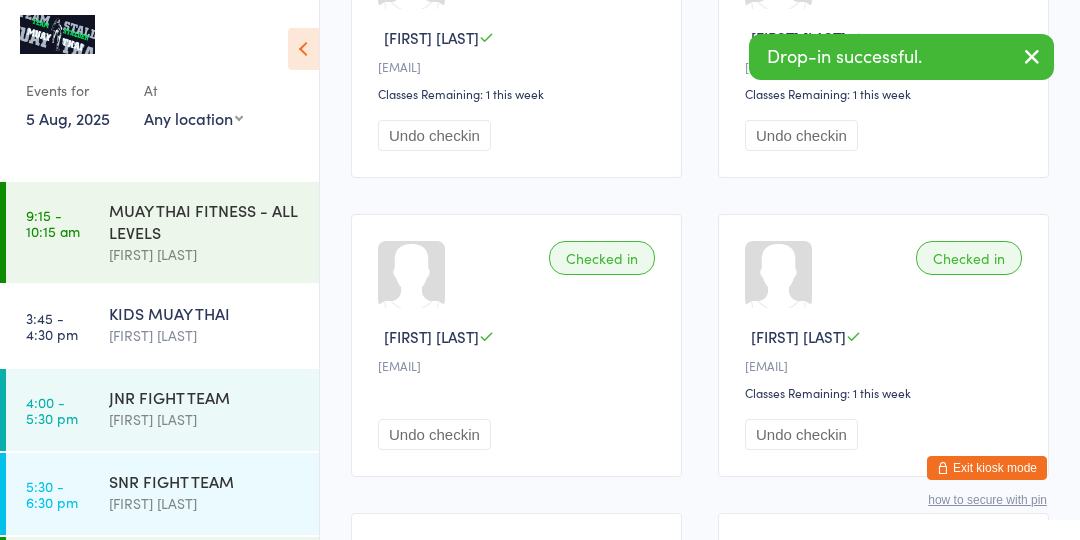 scroll, scrollTop: 438, scrollLeft: 0, axis: vertical 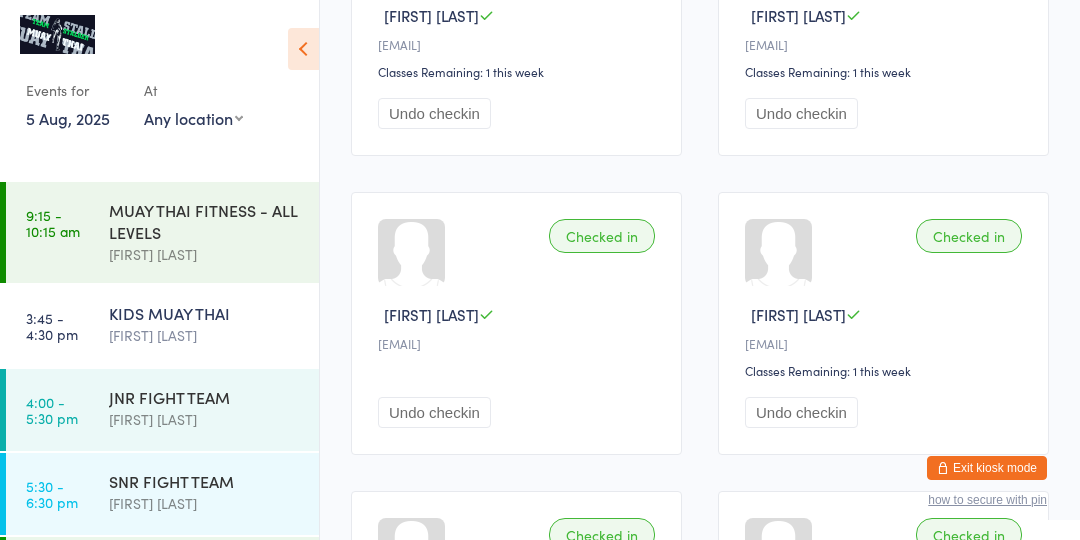 click on "Undo checkin" at bounding box center [434, 412] 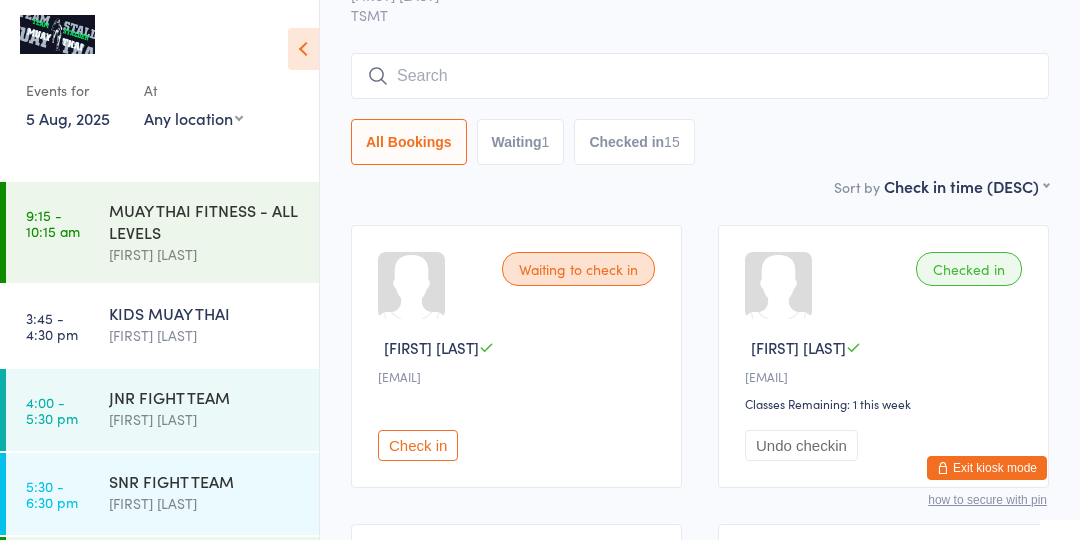 scroll, scrollTop: 0, scrollLeft: 0, axis: both 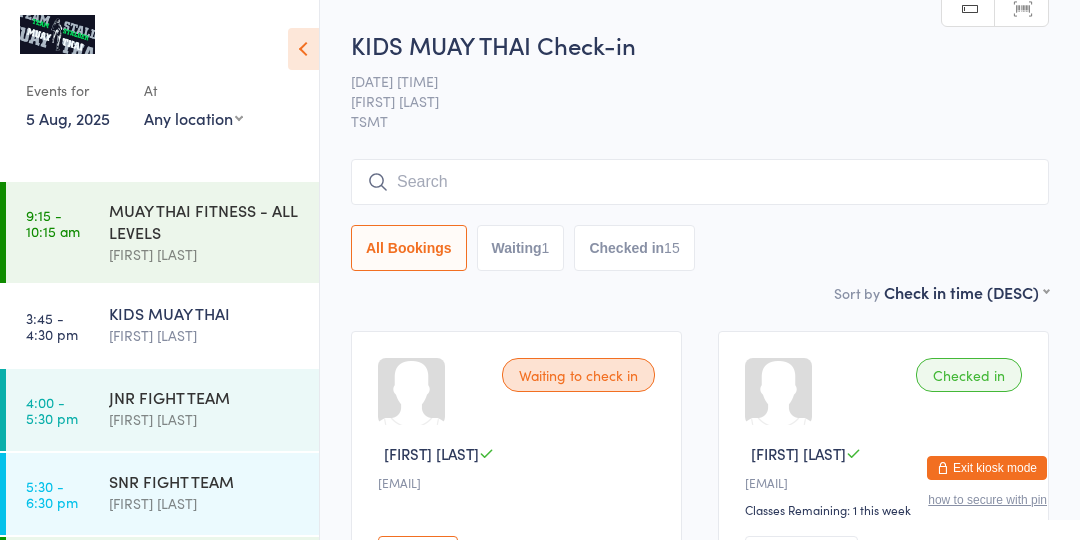 click at bounding box center [700, 182] 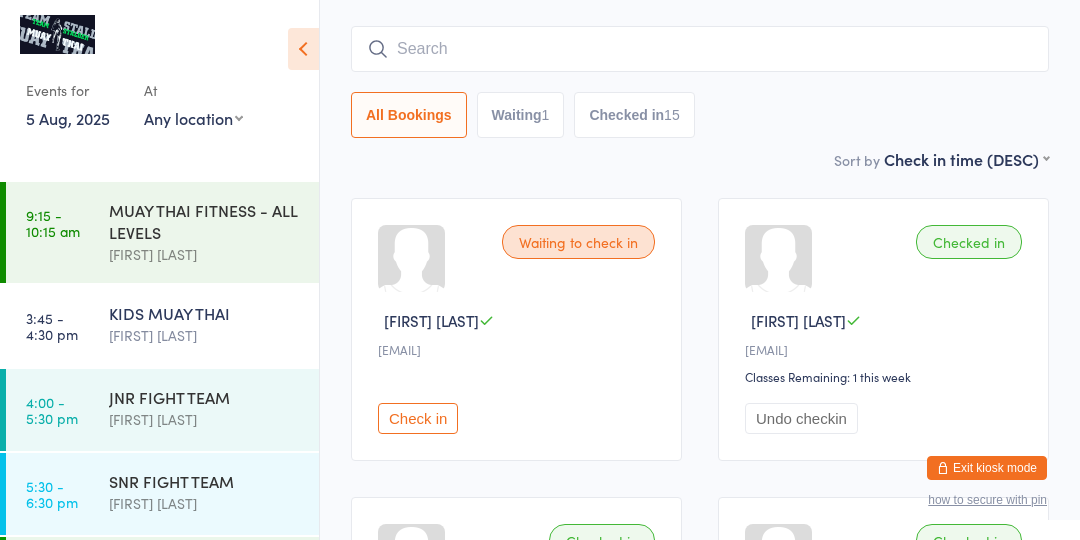 scroll, scrollTop: 159, scrollLeft: 0, axis: vertical 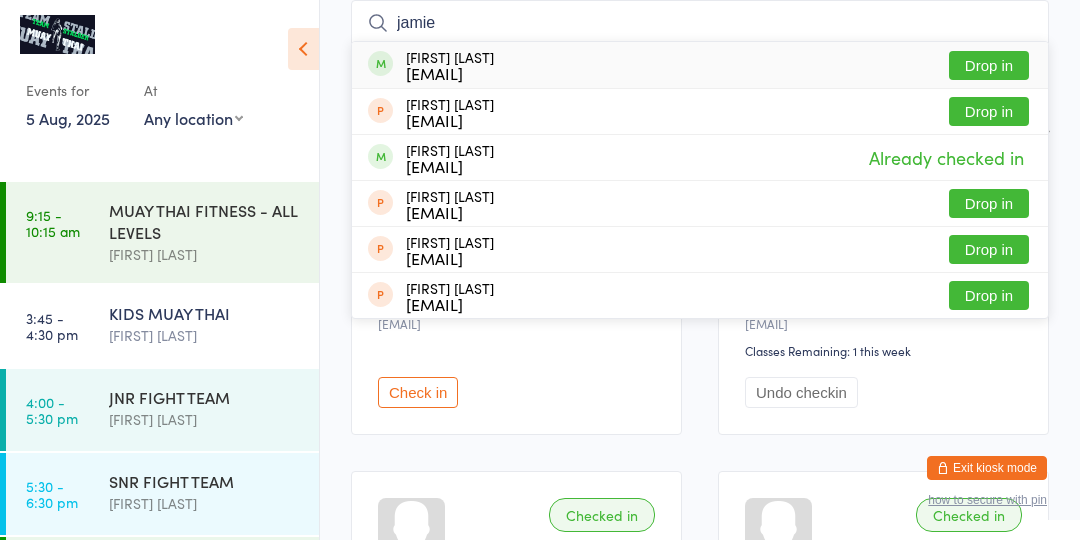 type on "jamie" 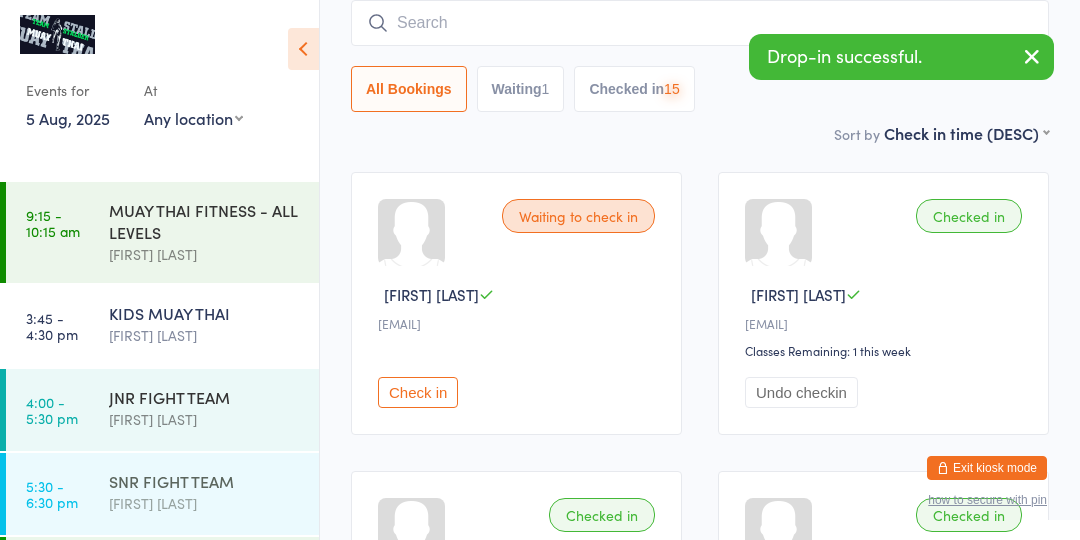 click on "[FIRST] [LAST]" at bounding box center [205, 503] 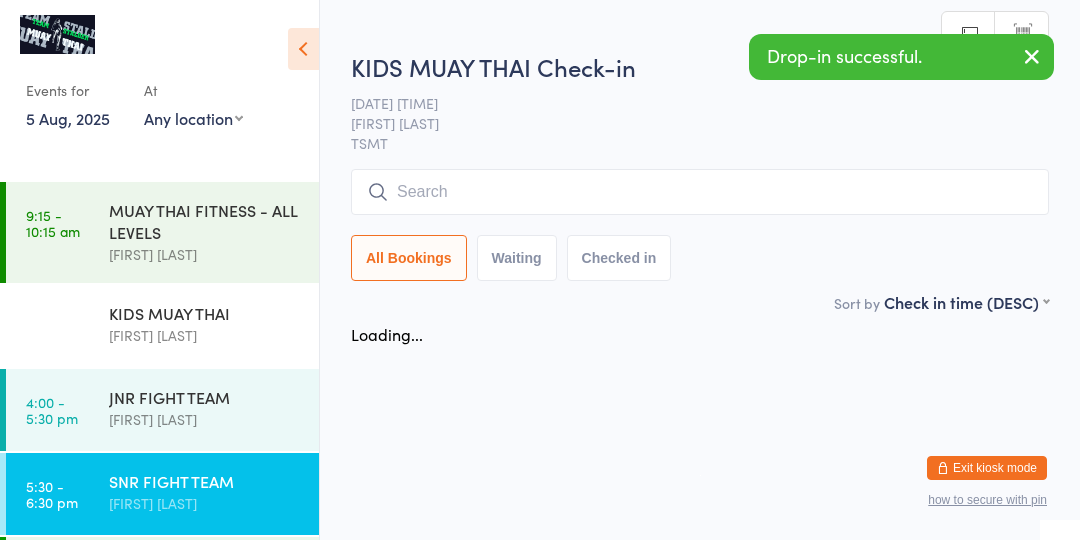 scroll, scrollTop: 0, scrollLeft: 0, axis: both 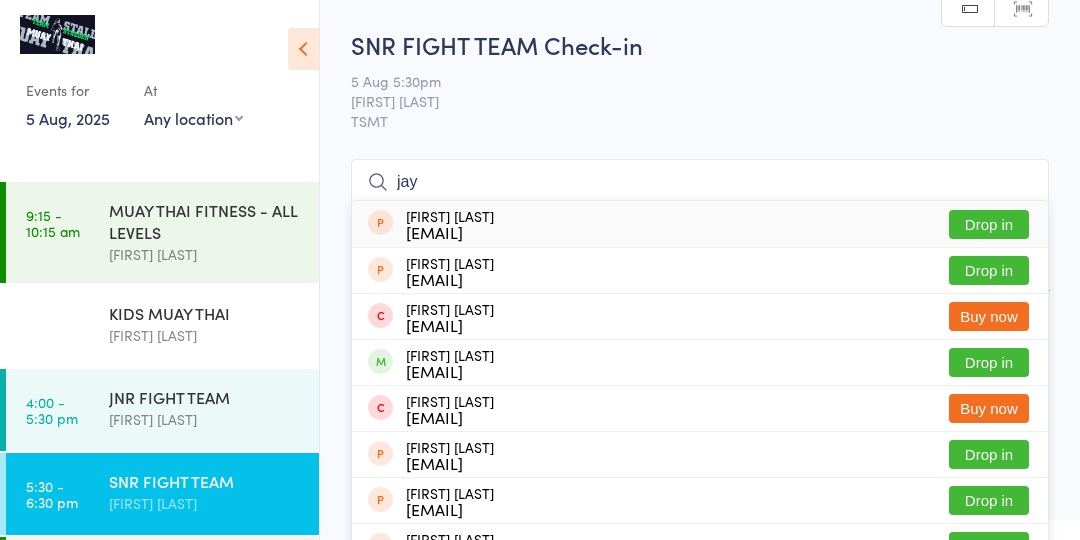 type on "jay" 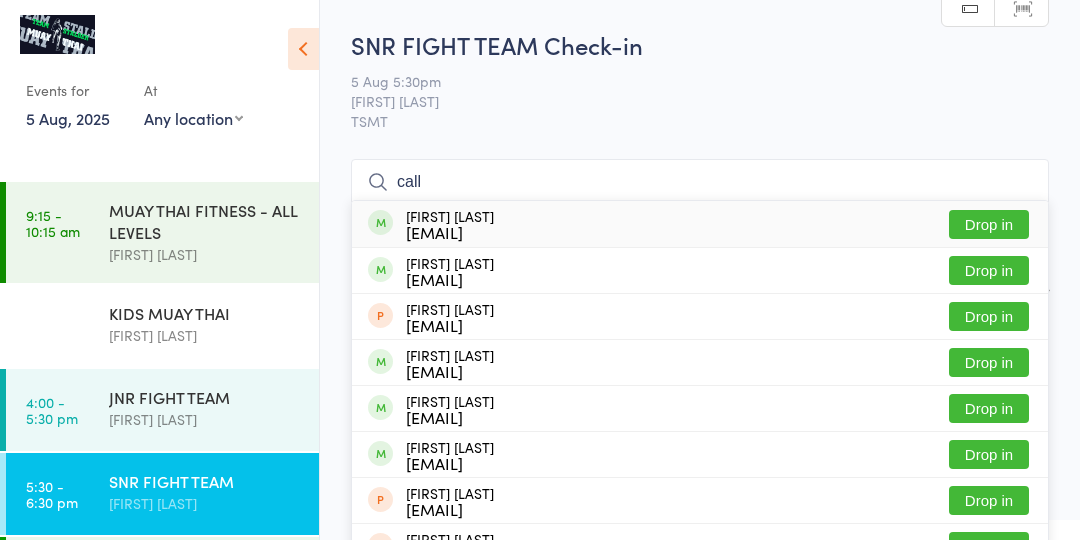 type on "call" 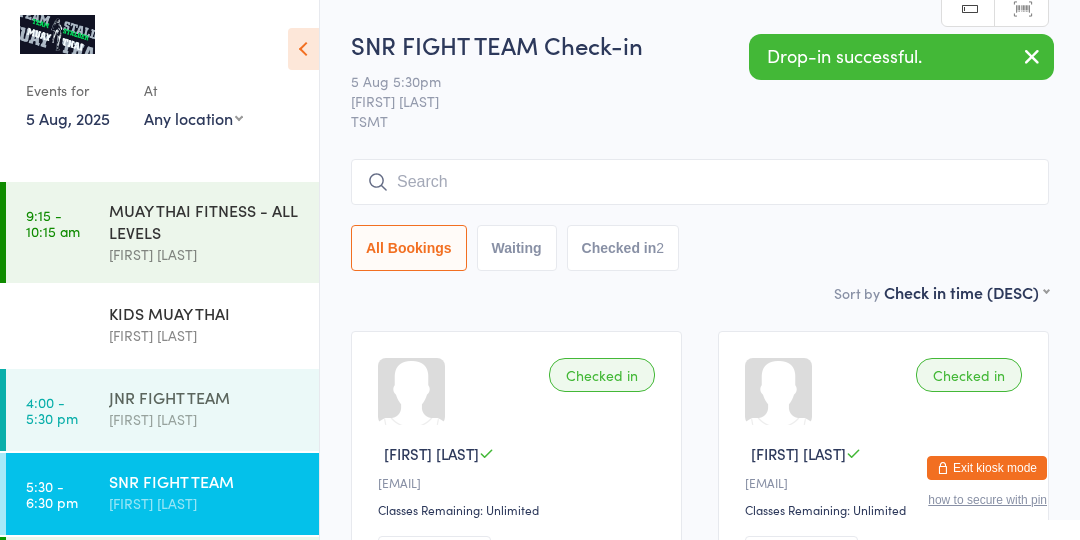 click on "[FIRST] [LAST]" at bounding box center [214, 408] 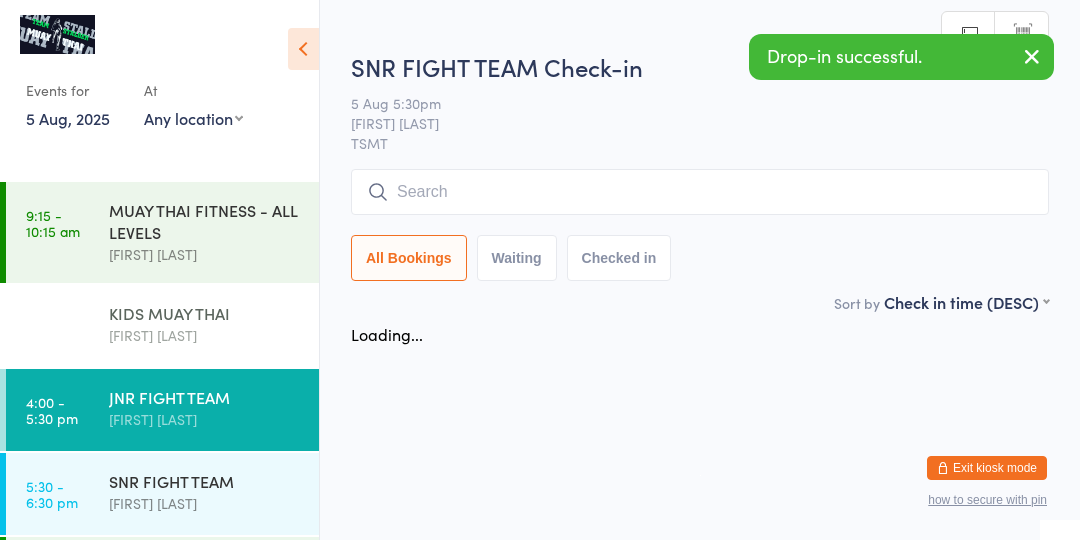 click on "[FIRST] [LAST]" at bounding box center (214, 324) 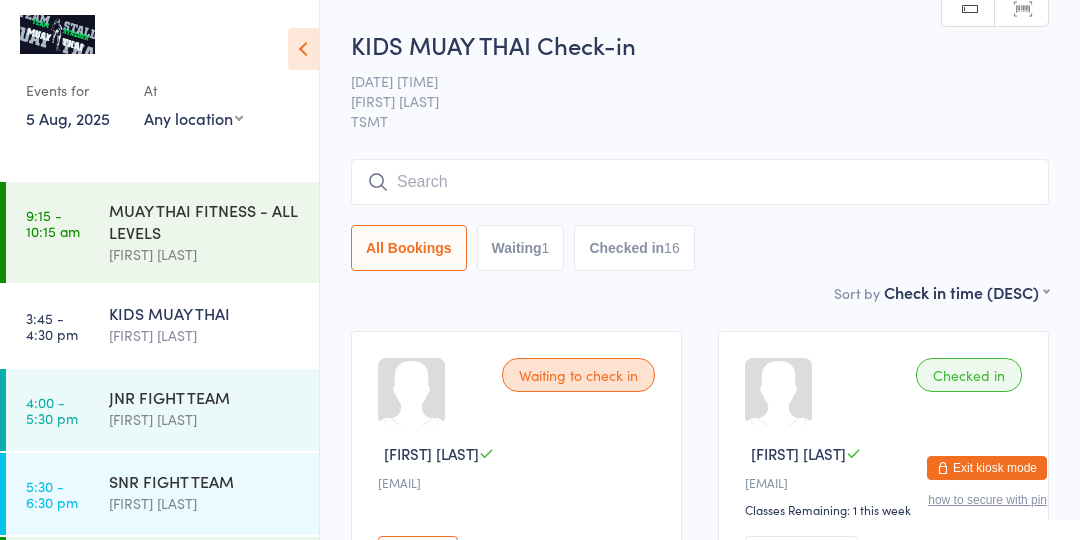 click on "KIDS MUAY THAI" at bounding box center (205, 313) 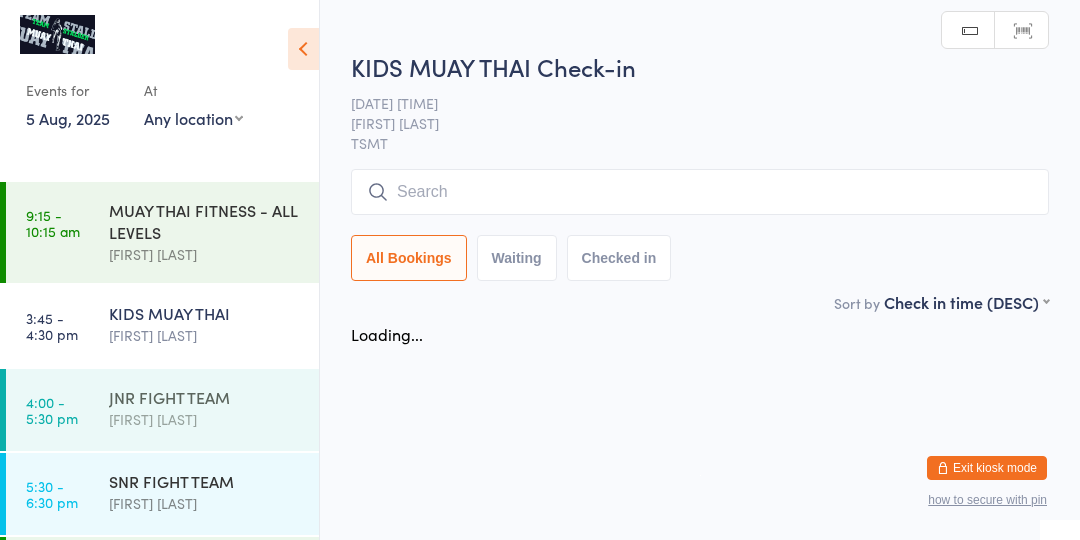 click on "JNR FIGHT TEAM" at bounding box center [205, 397] 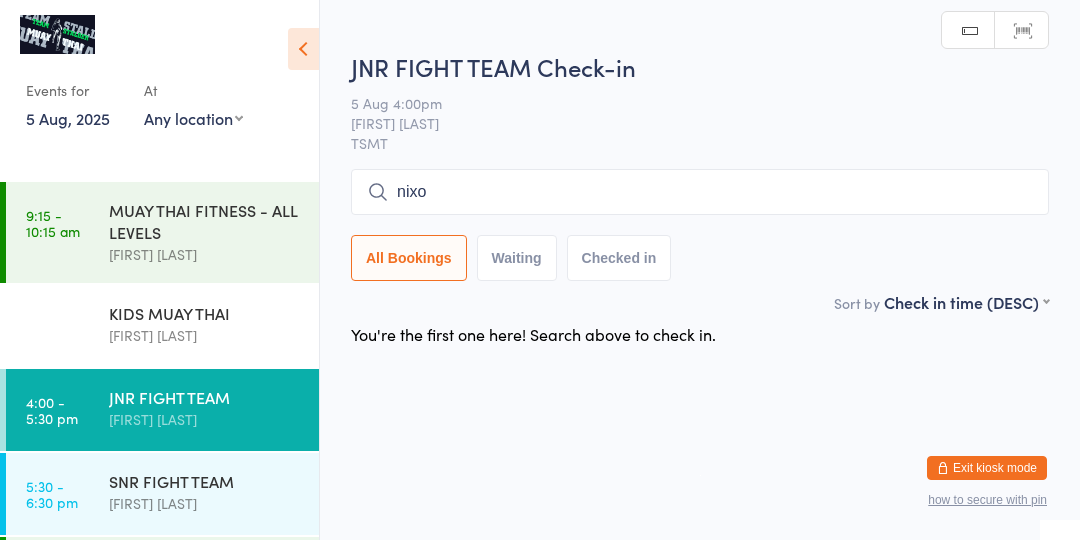 type on "nixon" 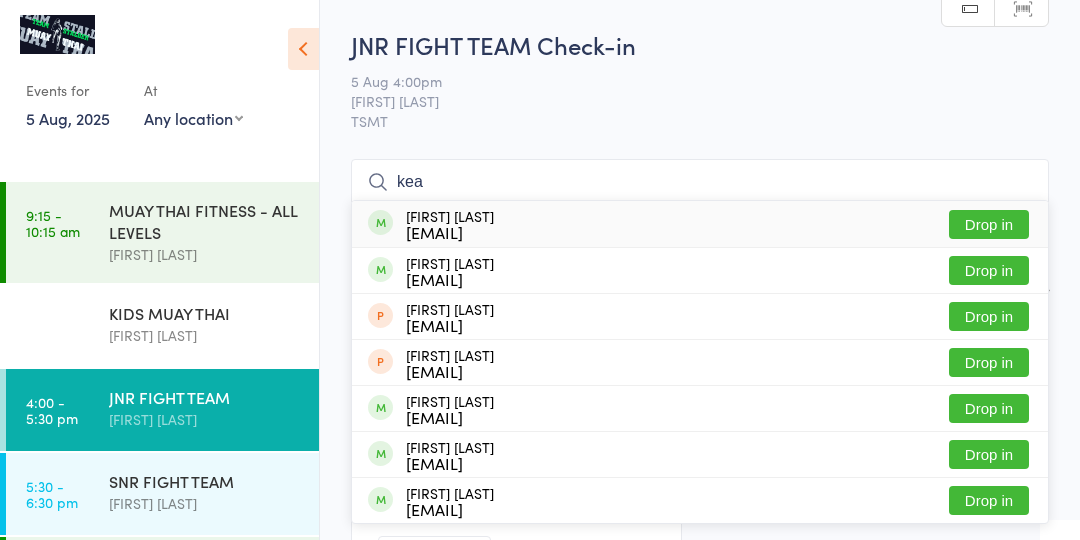 type on "kea" 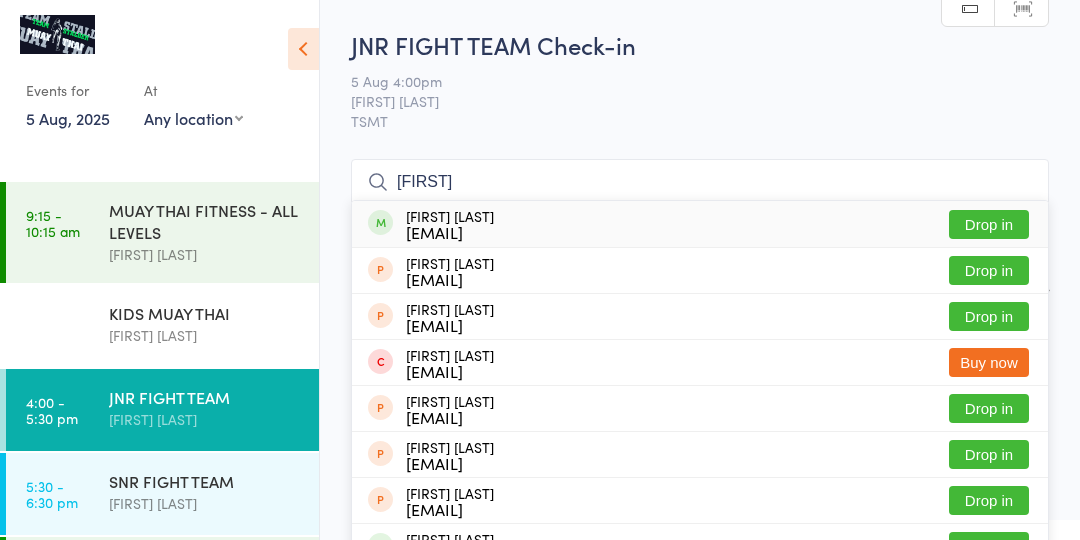 type on "[FIRST]" 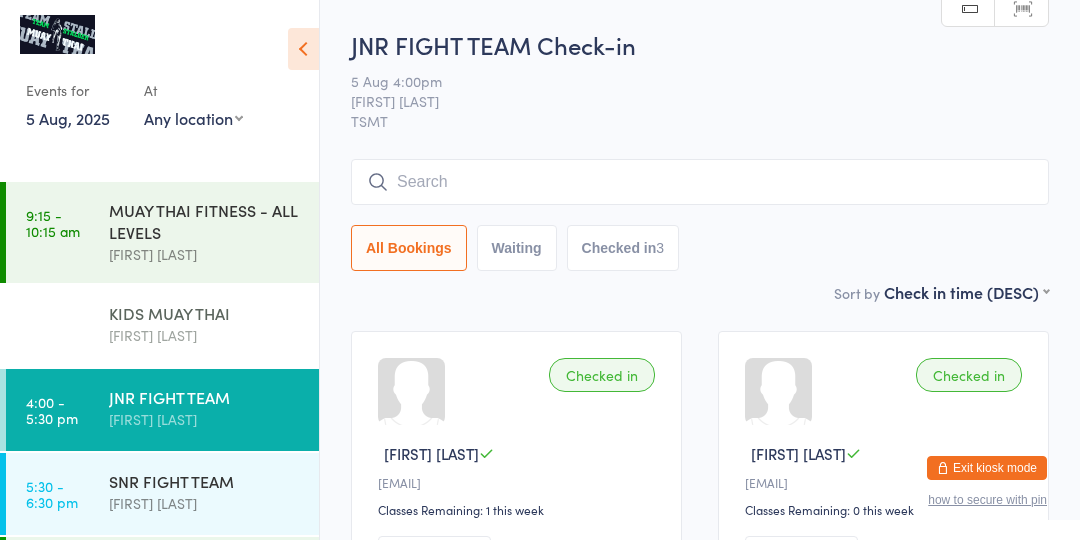 click on "[FIRST] [LAST]" at bounding box center (205, 335) 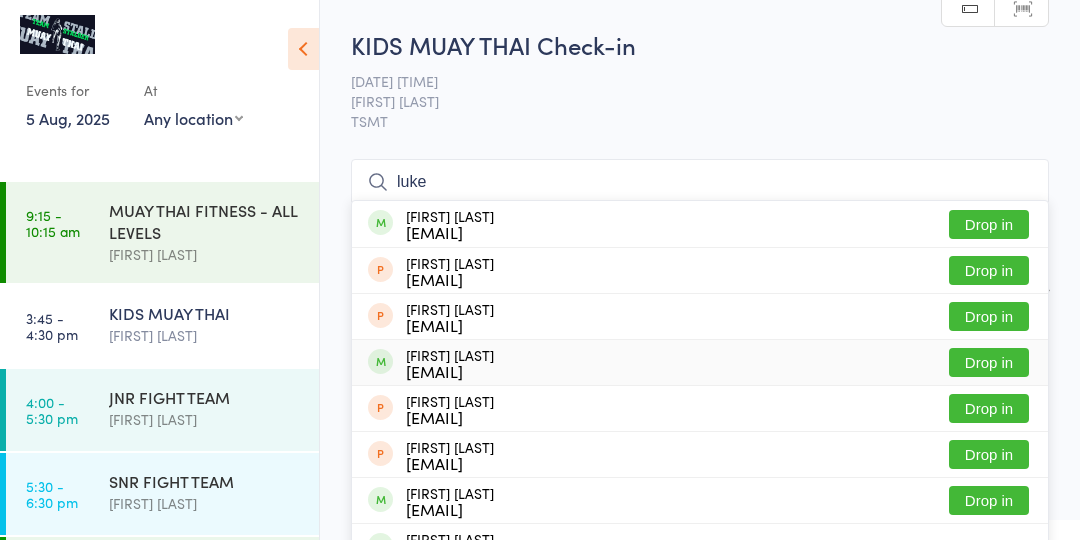 type on "luke" 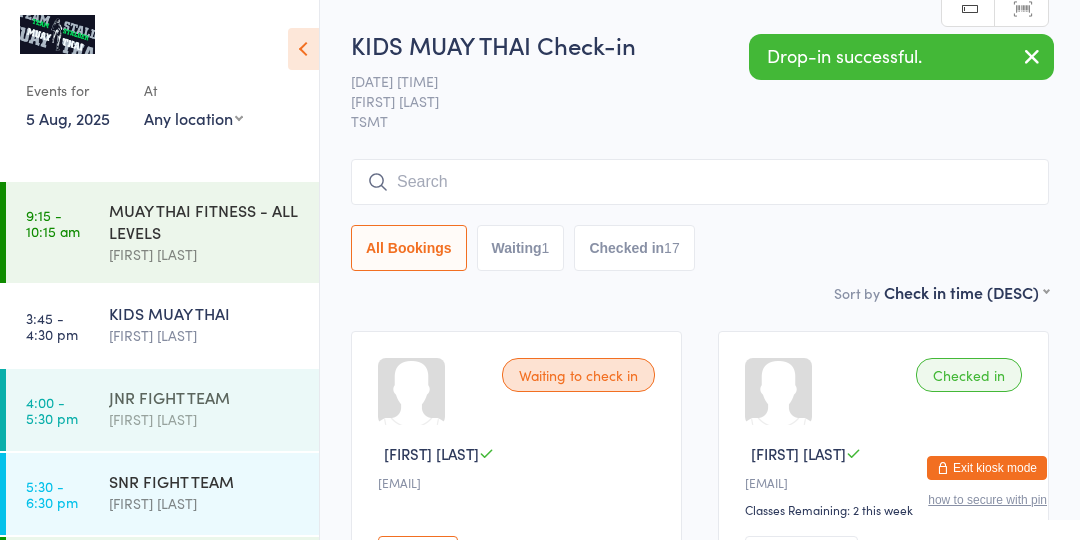 click on "JNR FIGHT TEAM" at bounding box center [205, 397] 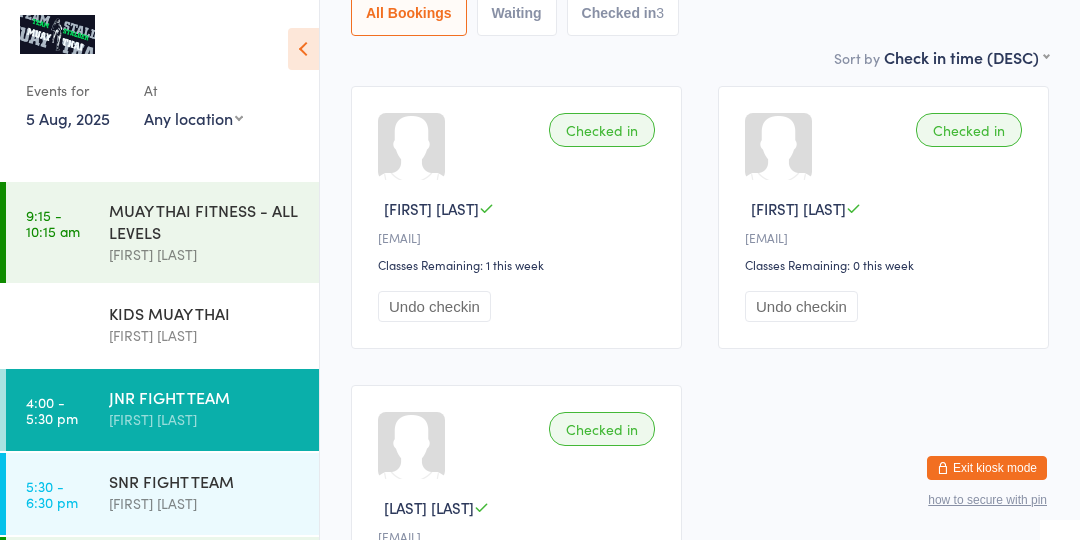 scroll, scrollTop: 243, scrollLeft: 0, axis: vertical 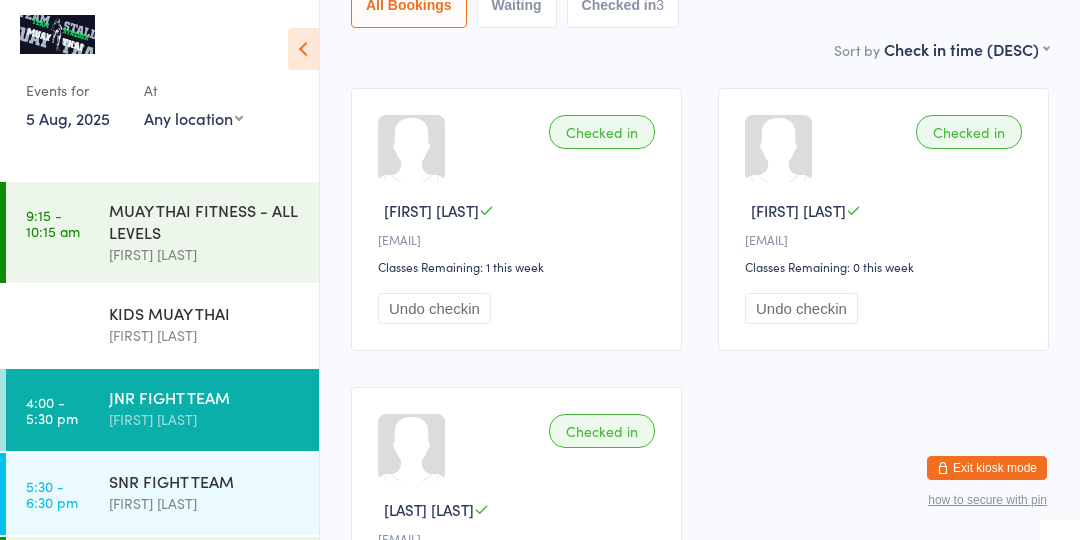 click on "Undo checkin" at bounding box center [434, 308] 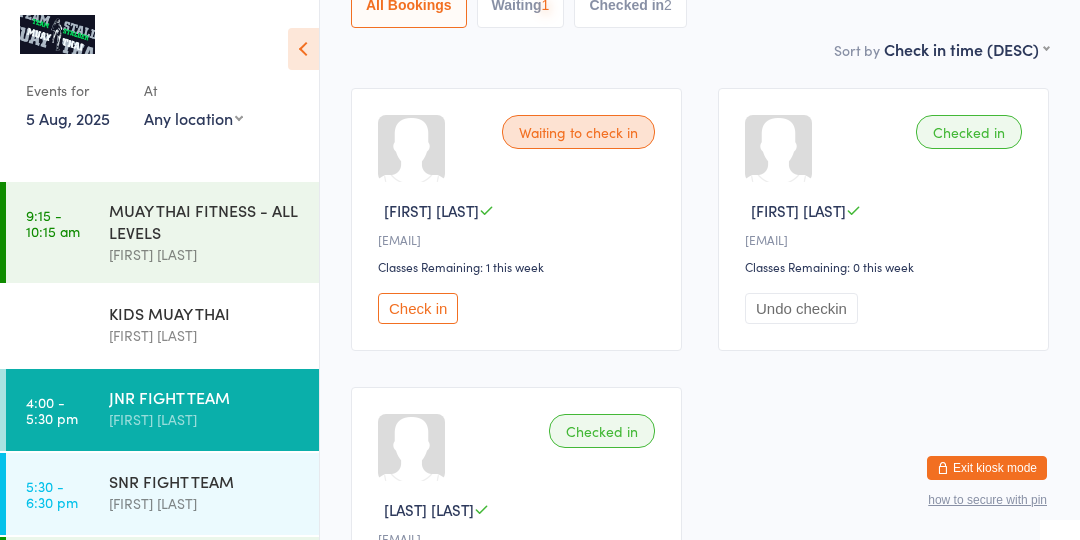 click on "Undo checkin" at bounding box center [801, 308] 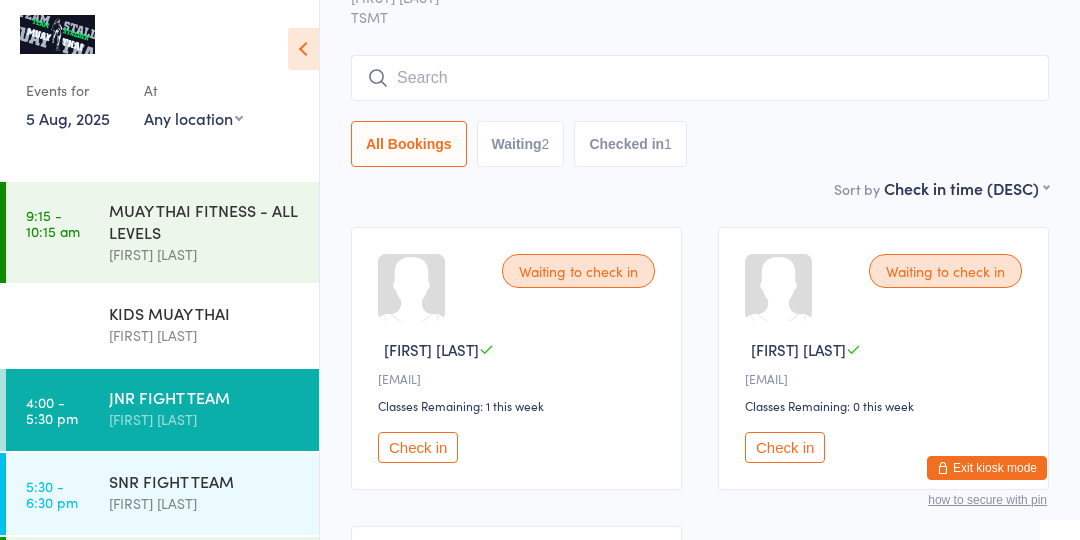click at bounding box center [700, 78] 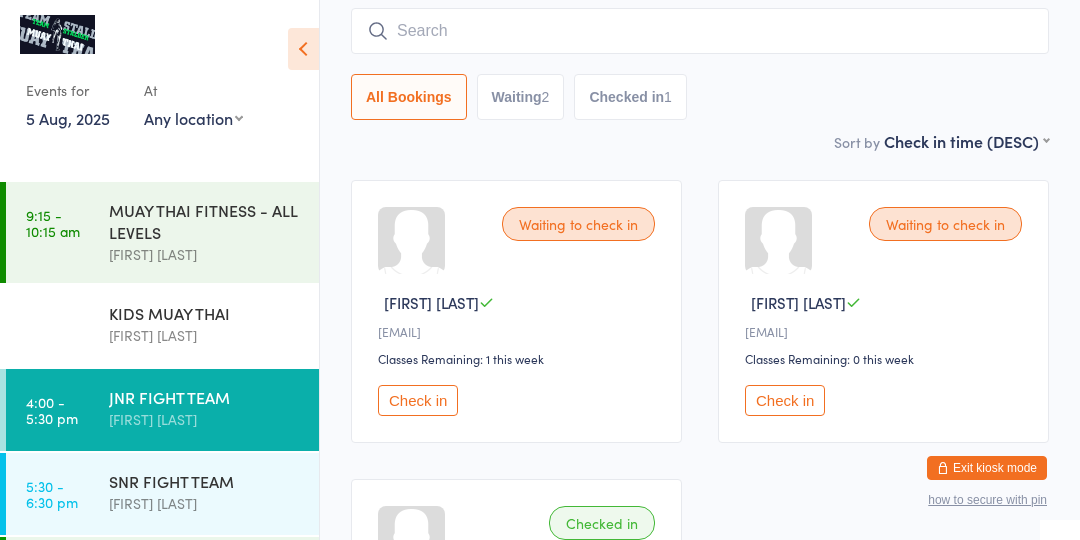 scroll, scrollTop: 160, scrollLeft: 0, axis: vertical 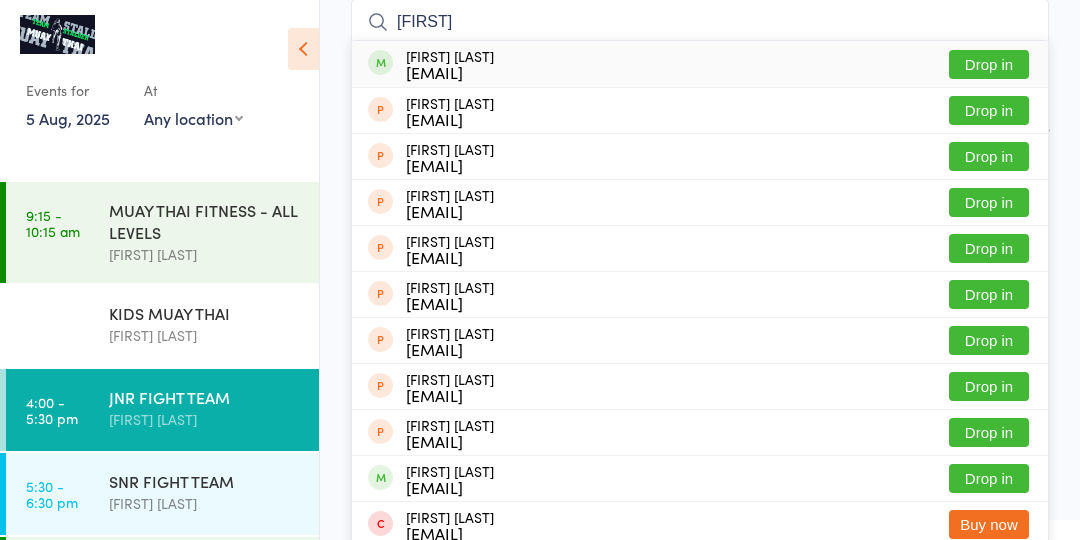 type on "[FIRST]" 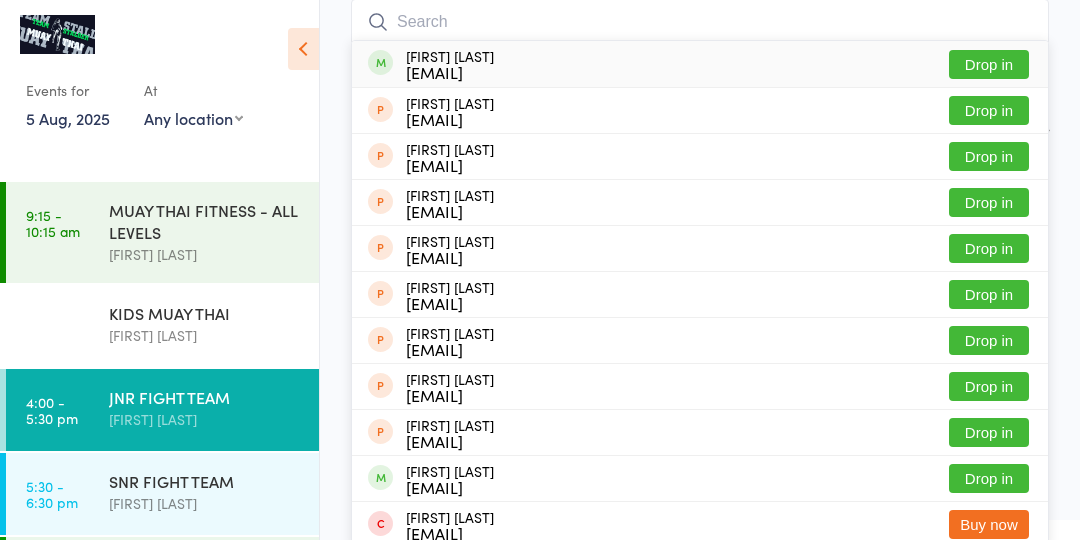 scroll, scrollTop: 160, scrollLeft: 0, axis: vertical 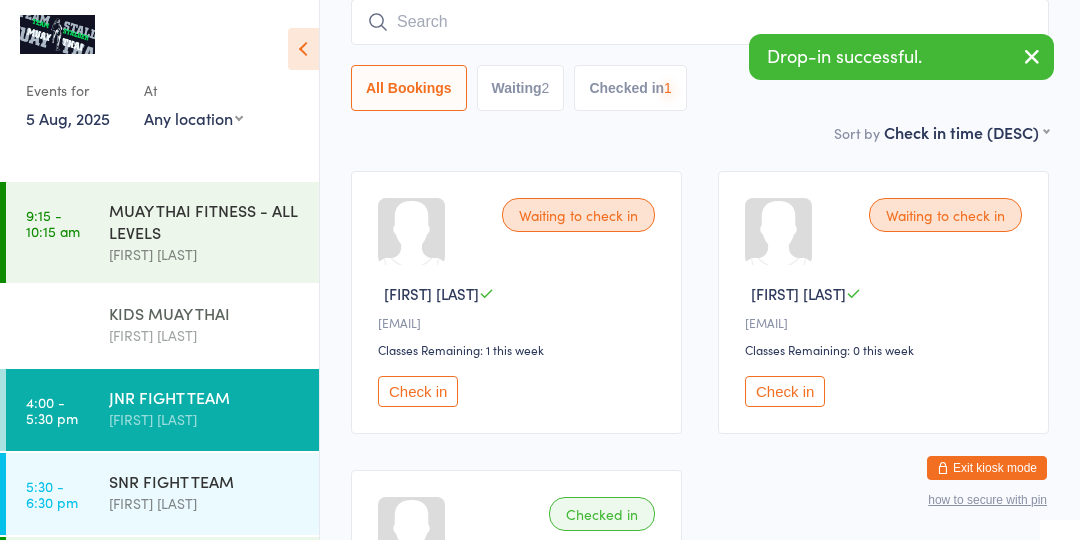 click on "KIDS MUAY THAI" at bounding box center [205, 313] 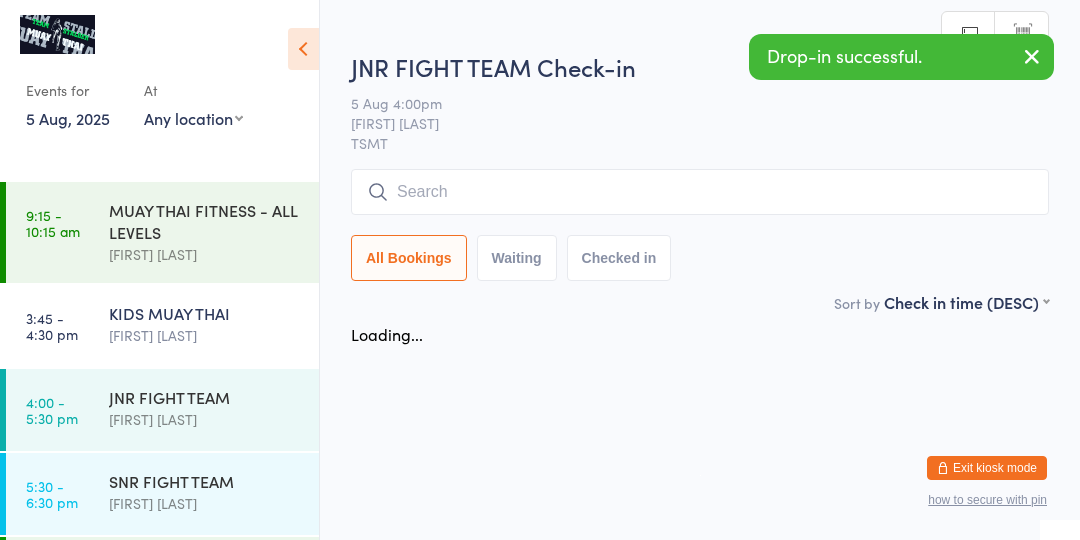 scroll, scrollTop: 0, scrollLeft: 0, axis: both 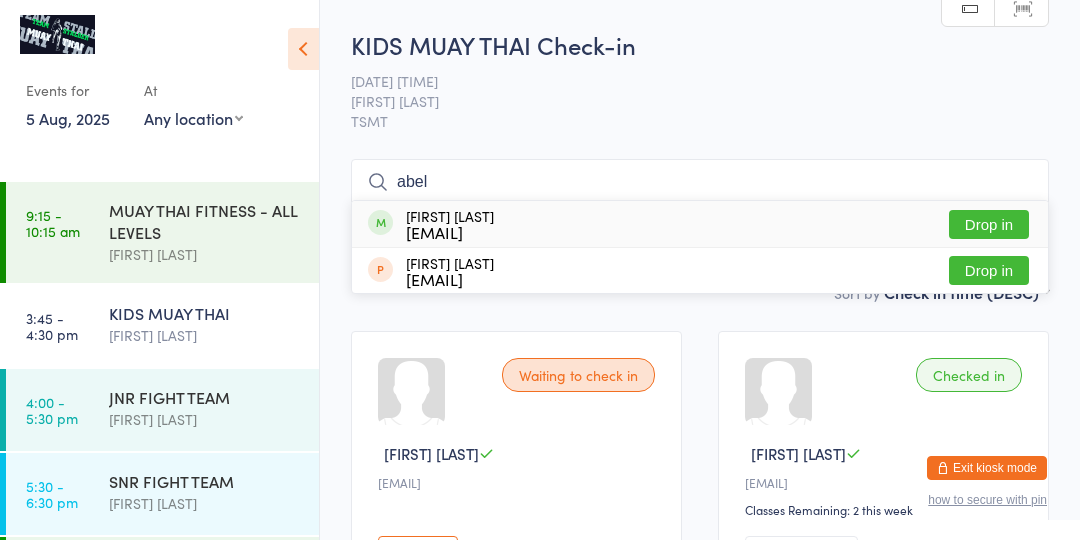 type on "abel" 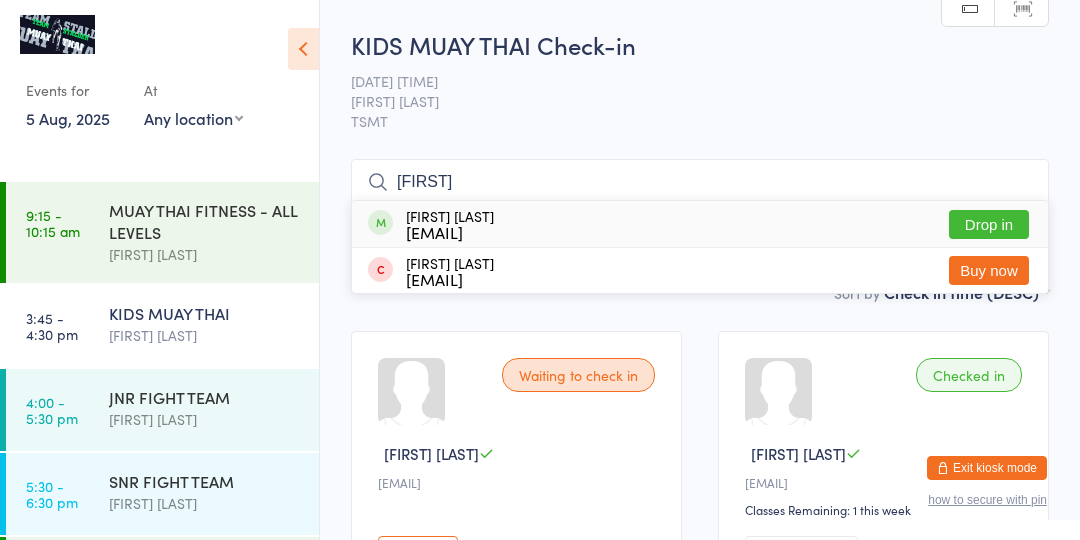 type on "[FIRST]" 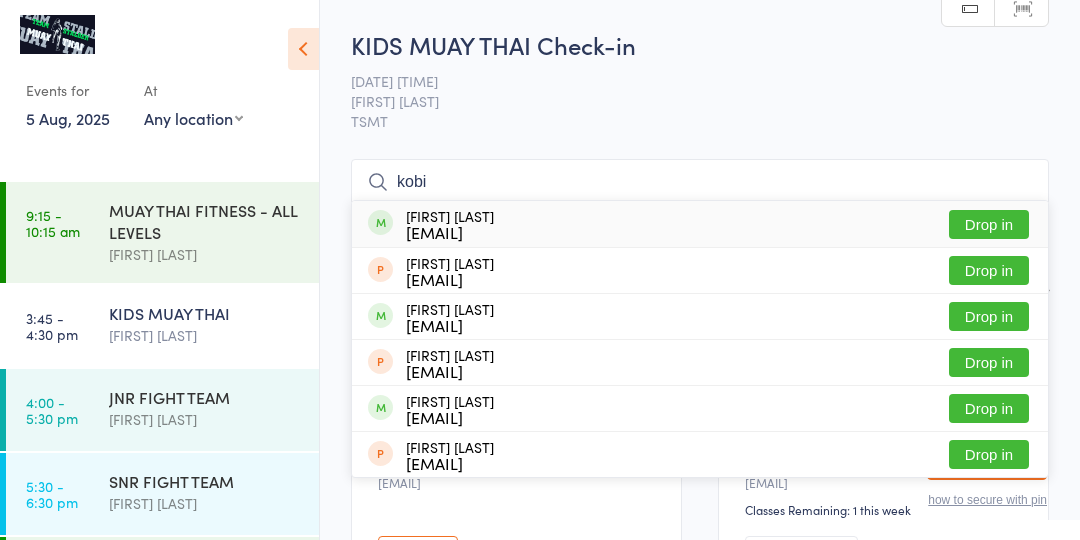 type on "kobi" 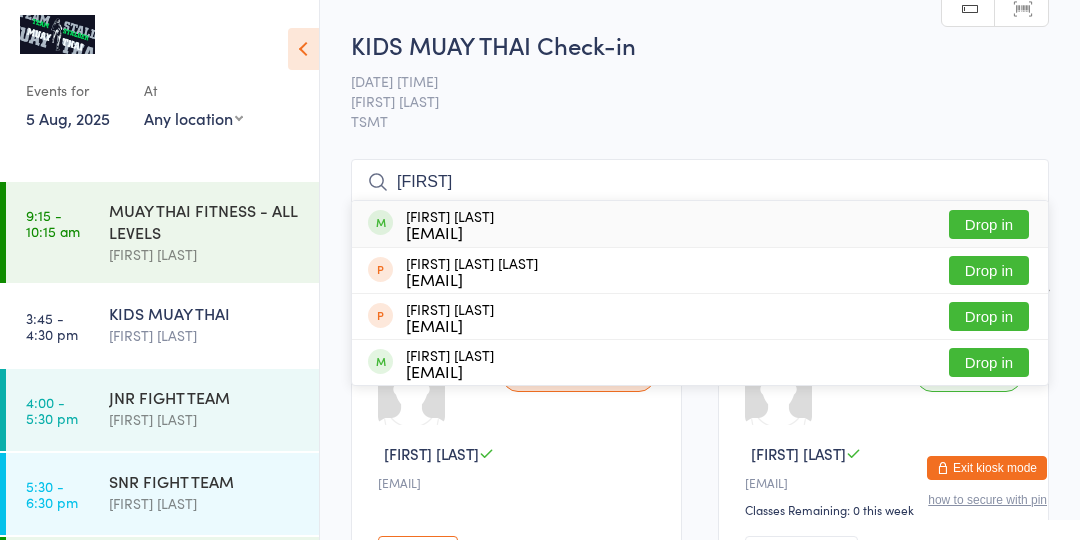 type on "[FIRST]" 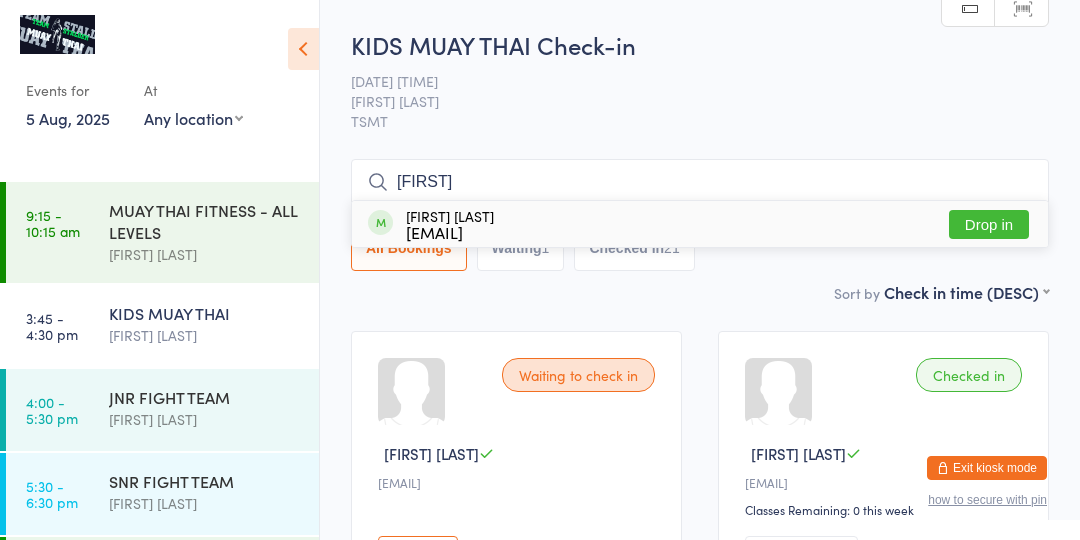 type on "[FIRST]" 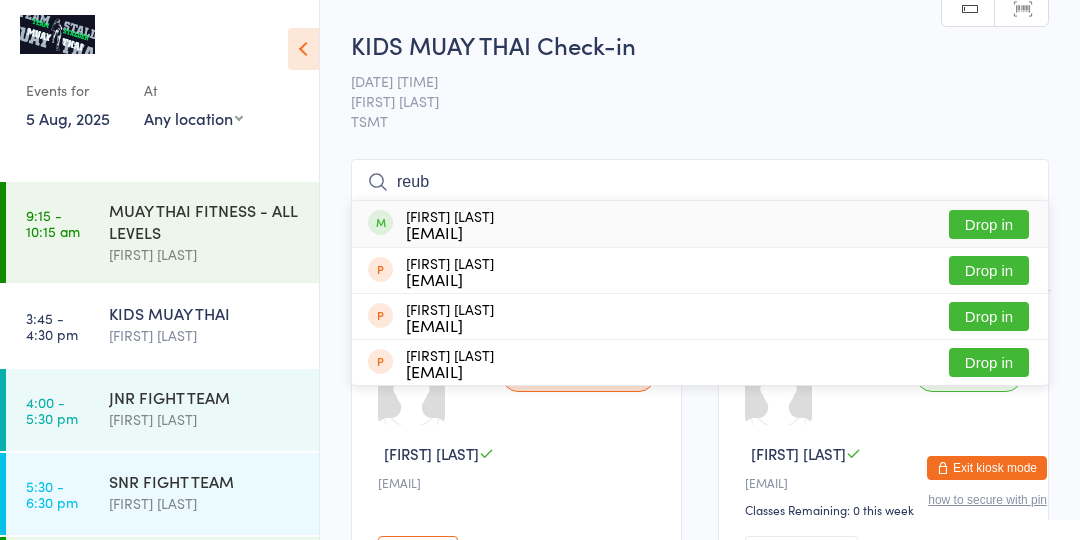 type on "reub" 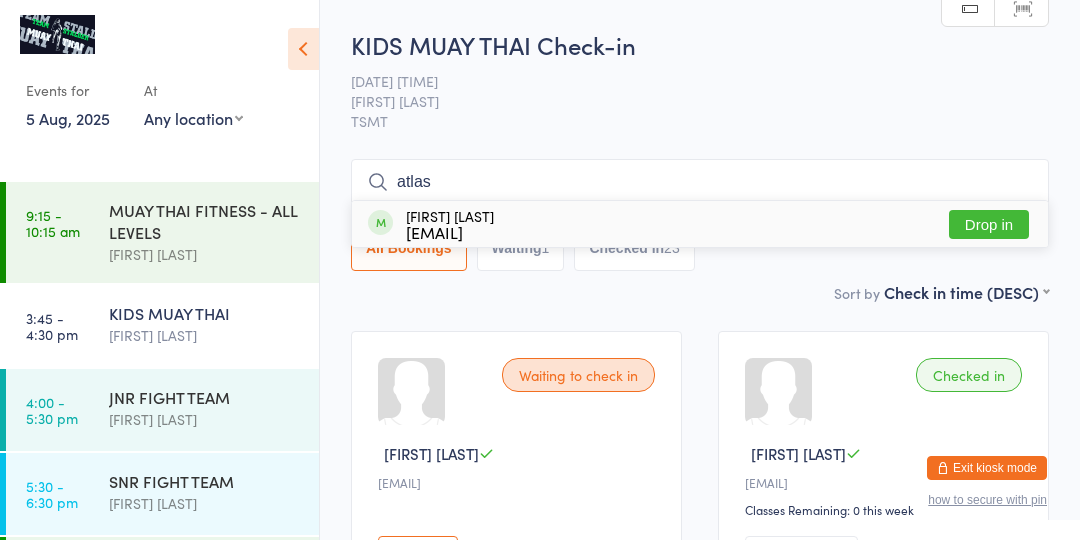 click on "Checked in" at bounding box center (969, 375) 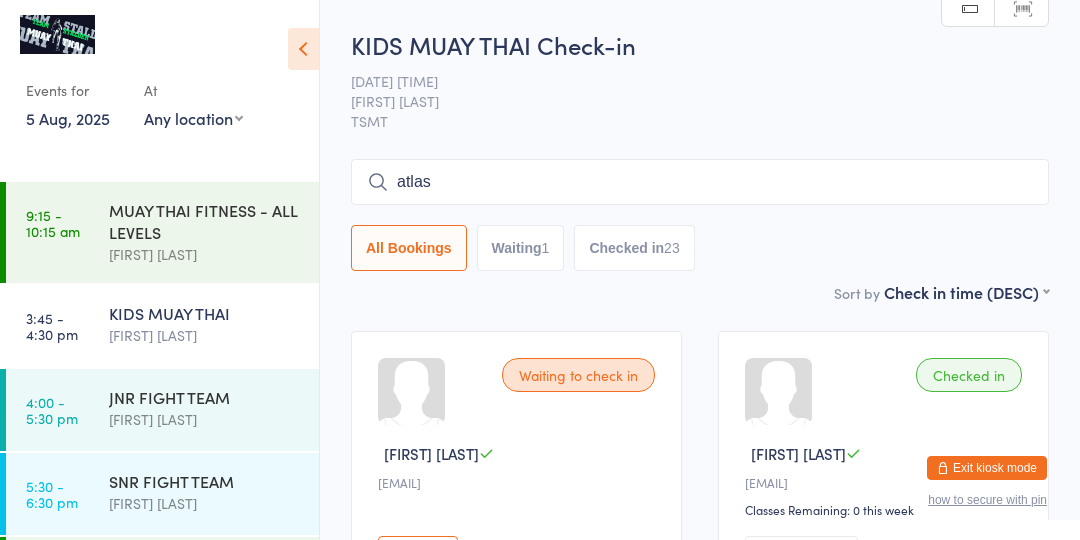 click on "atlas" at bounding box center (700, 182) 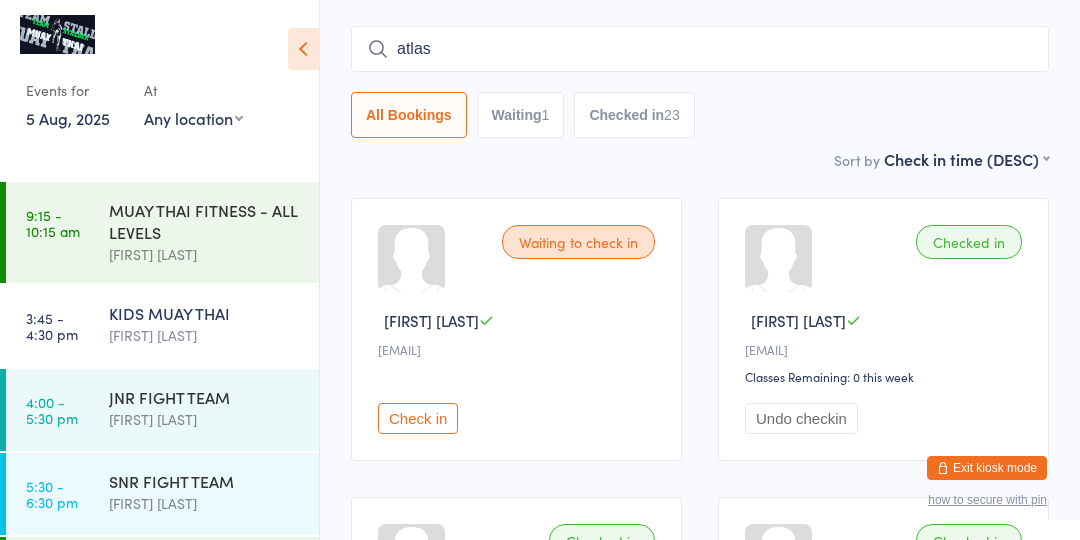 scroll, scrollTop: 159, scrollLeft: 0, axis: vertical 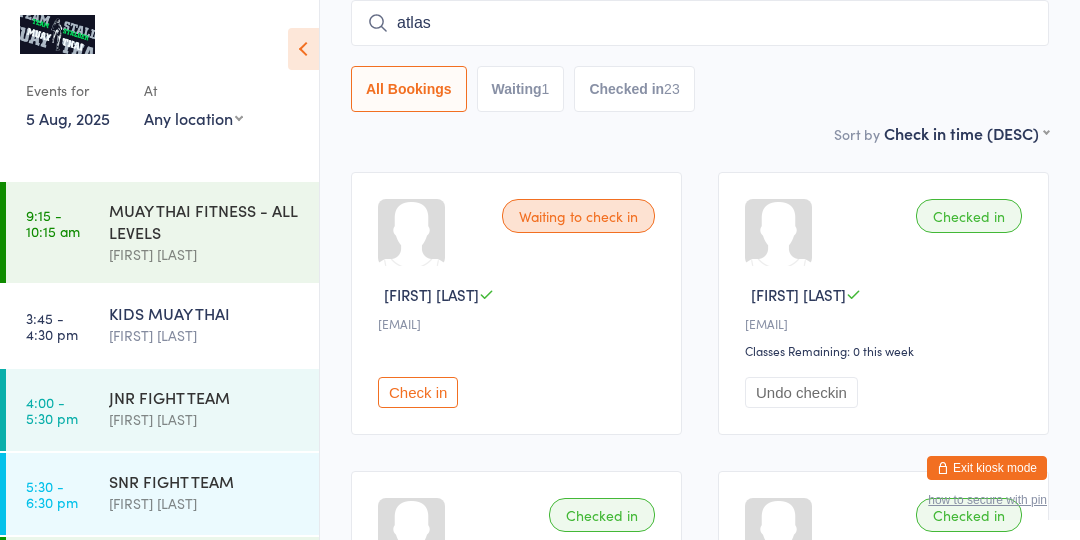 click on "atlas" at bounding box center (700, 23) 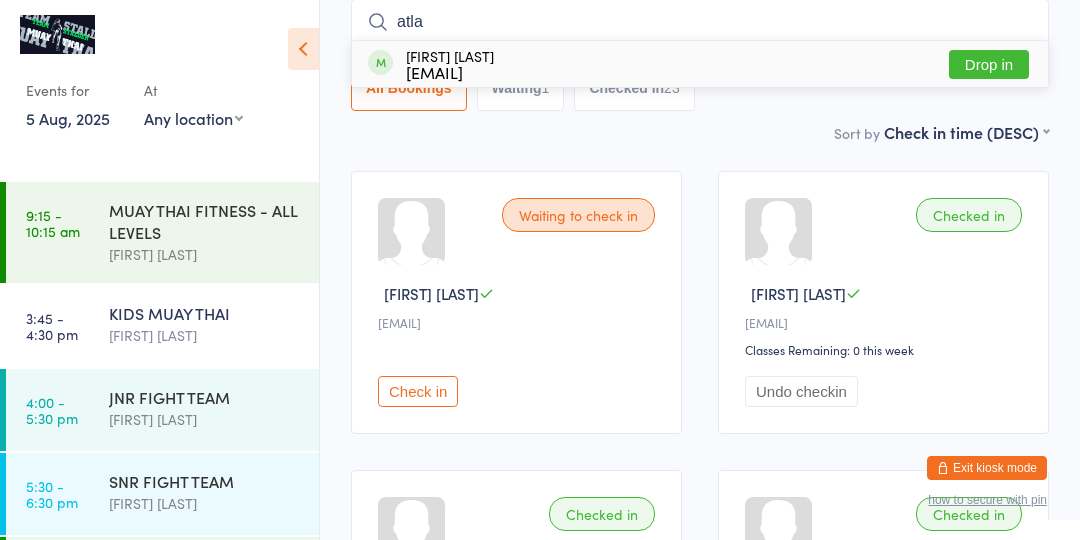 type on "atlas" 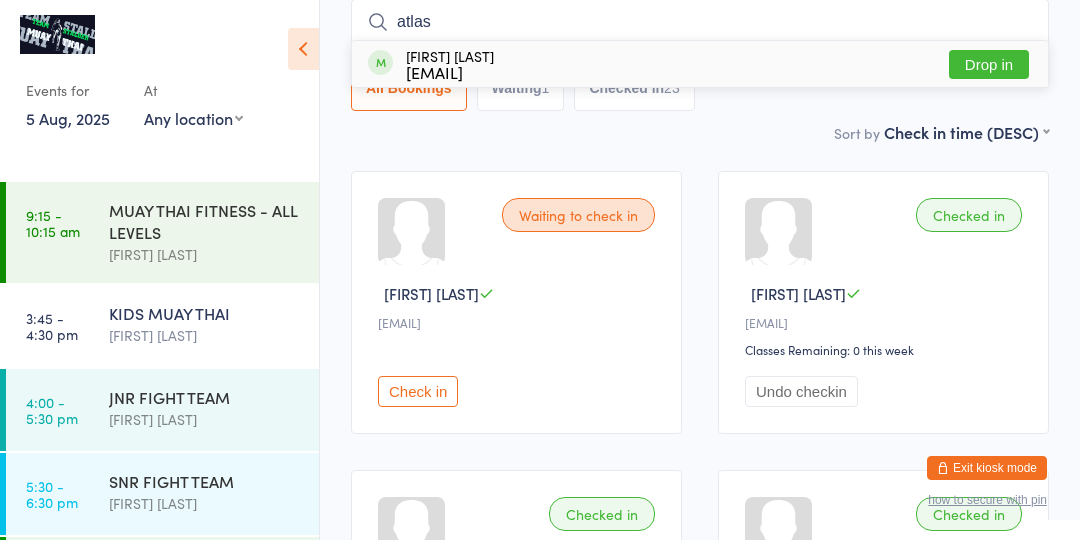 click on "Drop in" at bounding box center (989, 64) 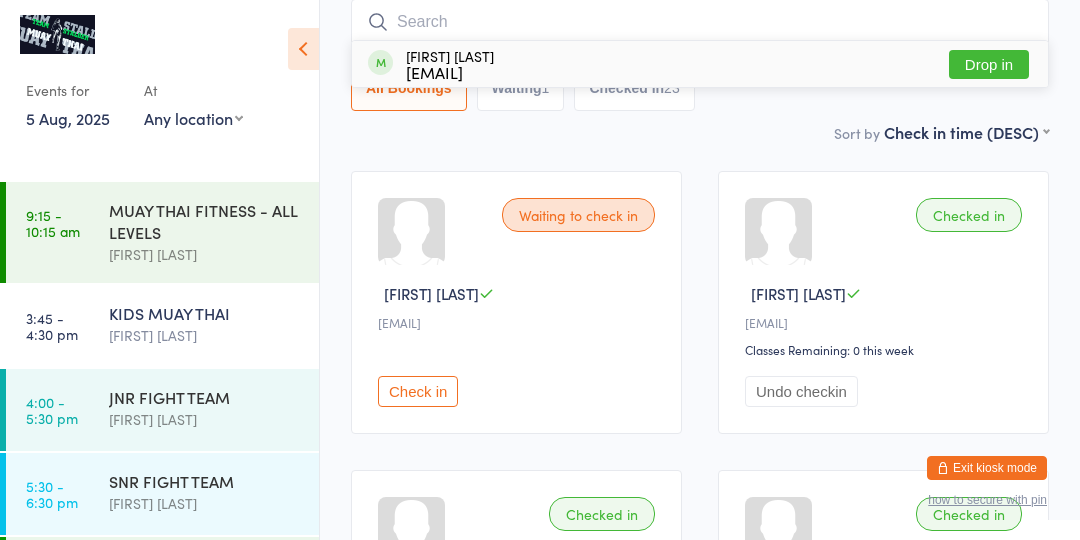 scroll, scrollTop: 160, scrollLeft: 0, axis: vertical 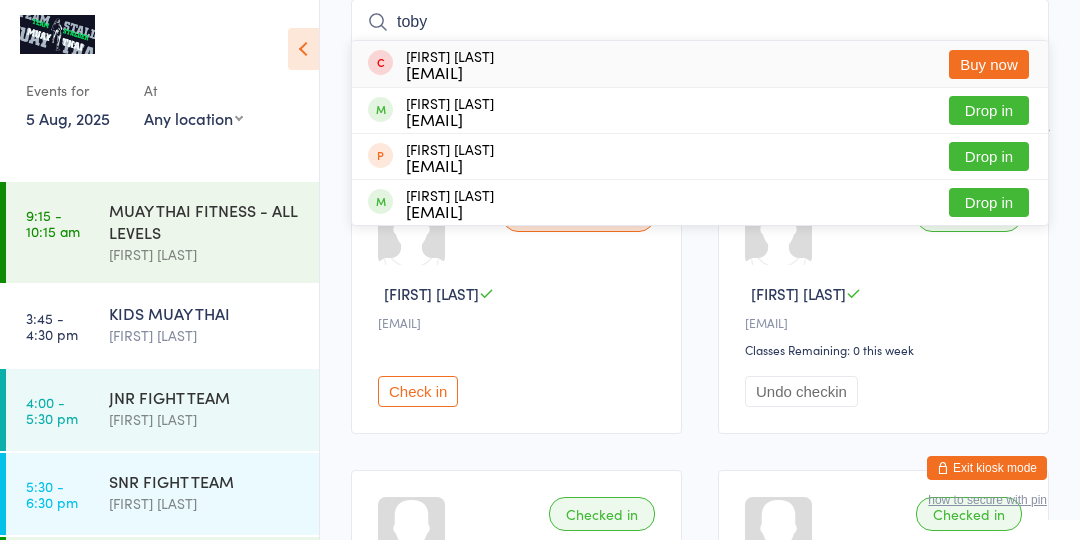 type on "toby" 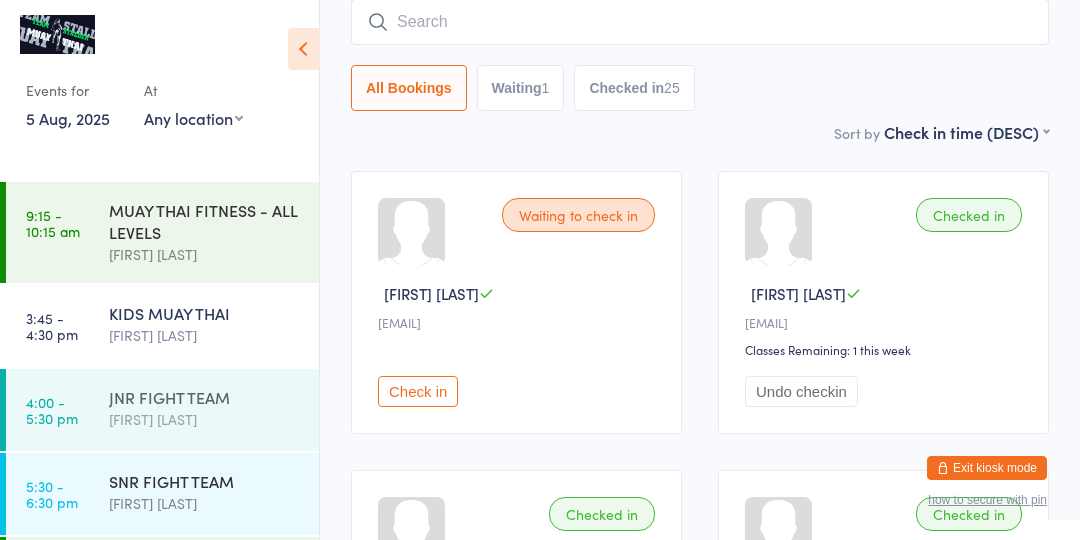click on "[FIRST] [LAST]" at bounding box center (214, 408) 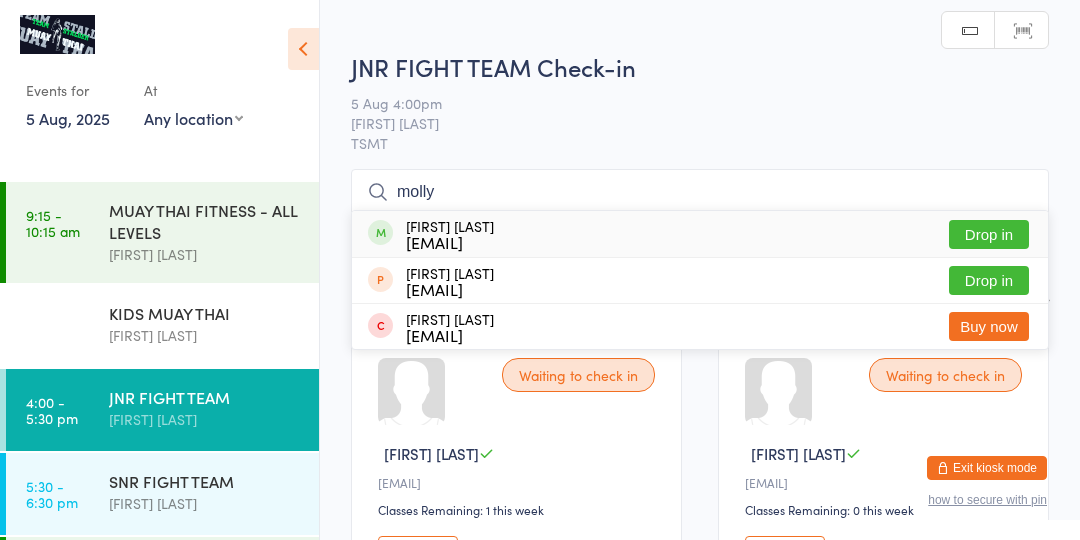 type on "molly" 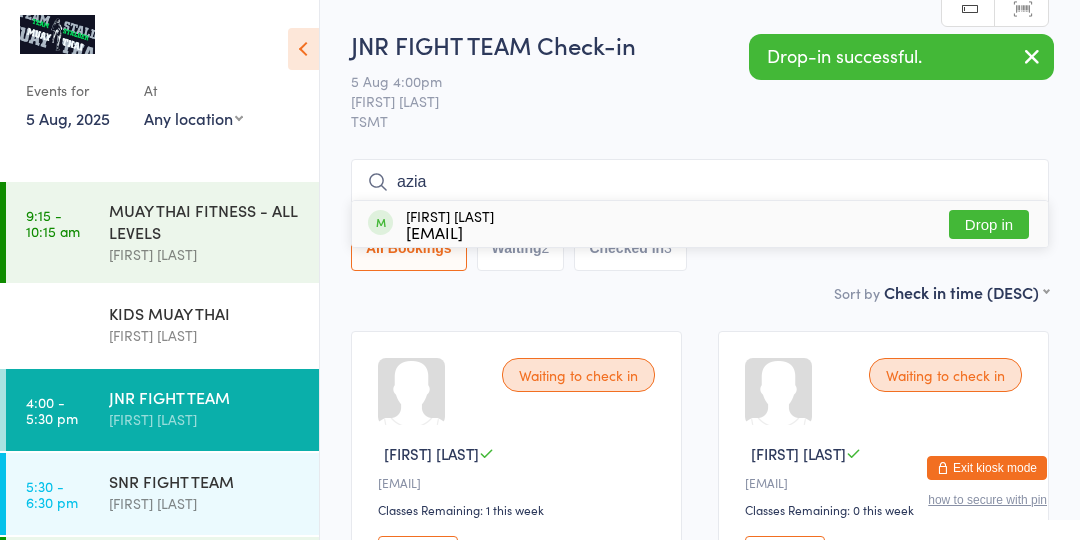 type on "azia" 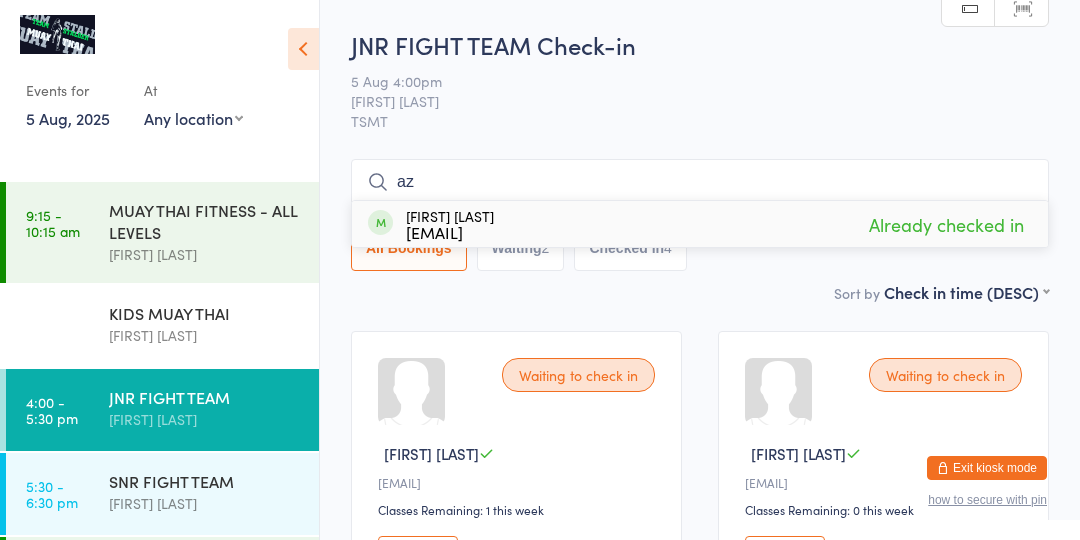 type on "a" 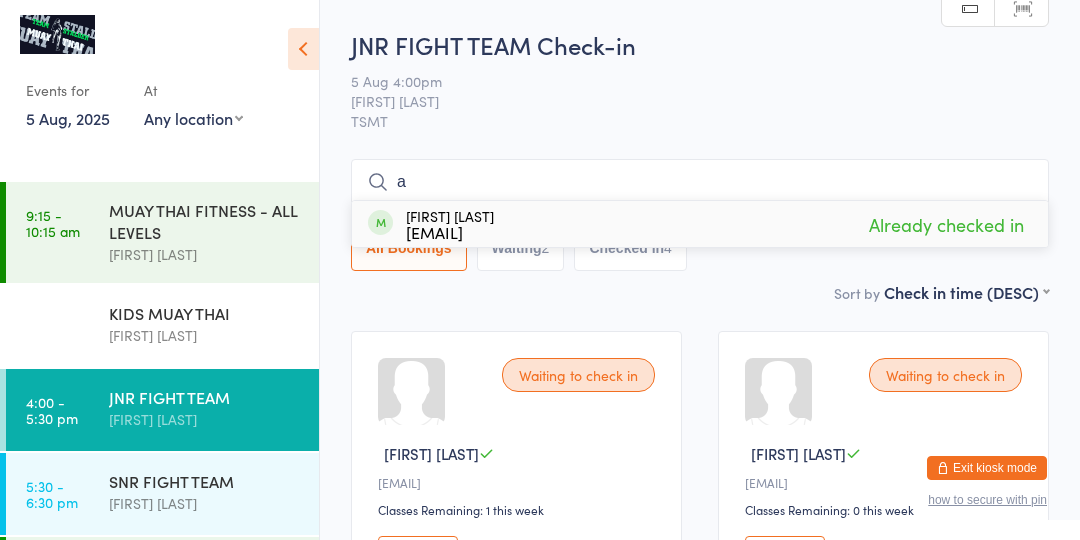 type 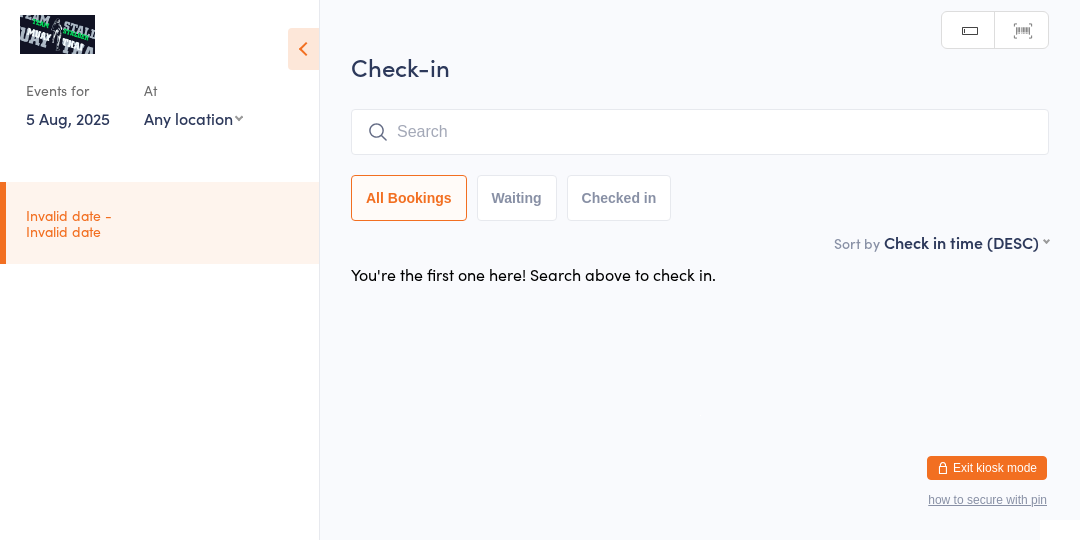 scroll, scrollTop: 0, scrollLeft: 0, axis: both 